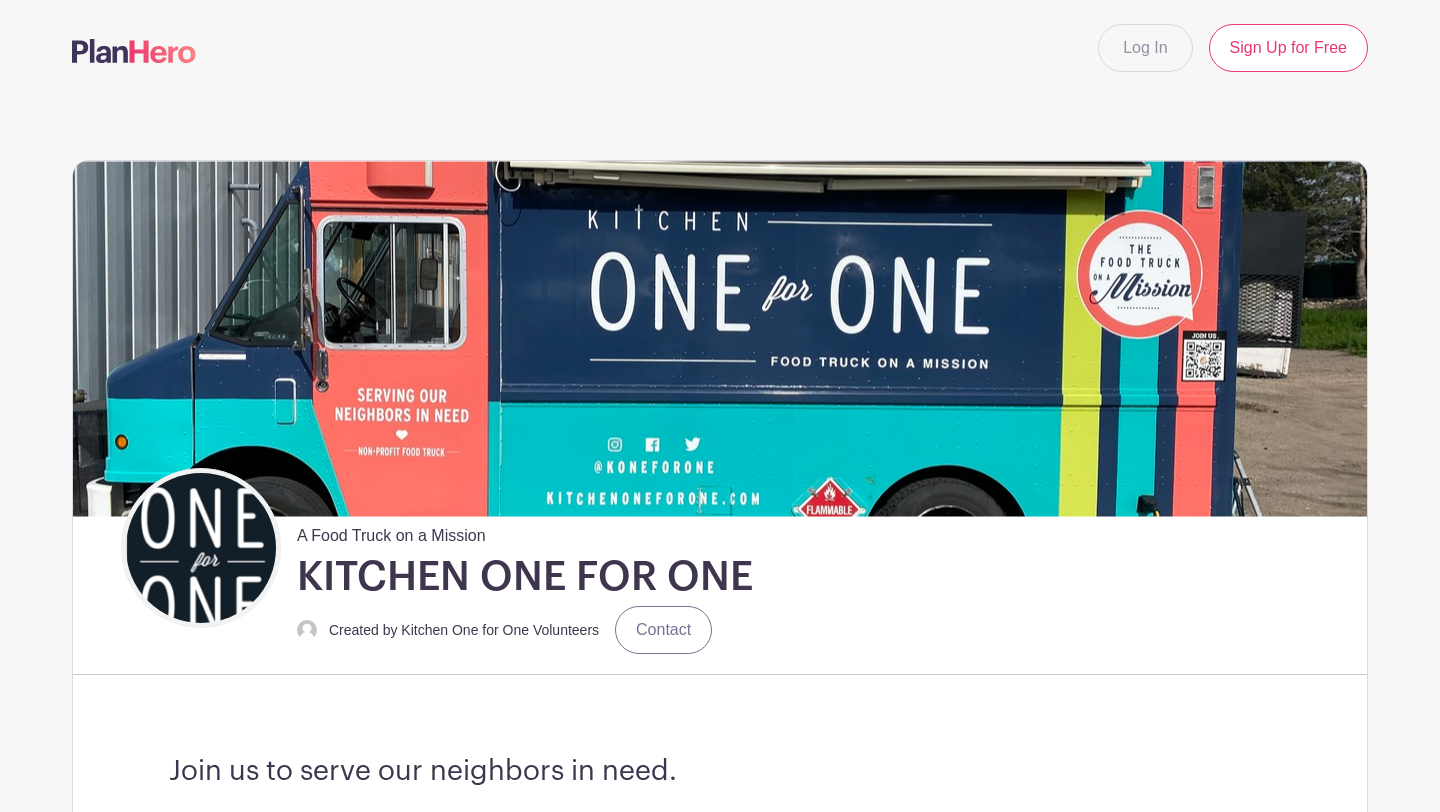 scroll, scrollTop: 0, scrollLeft: 0, axis: both 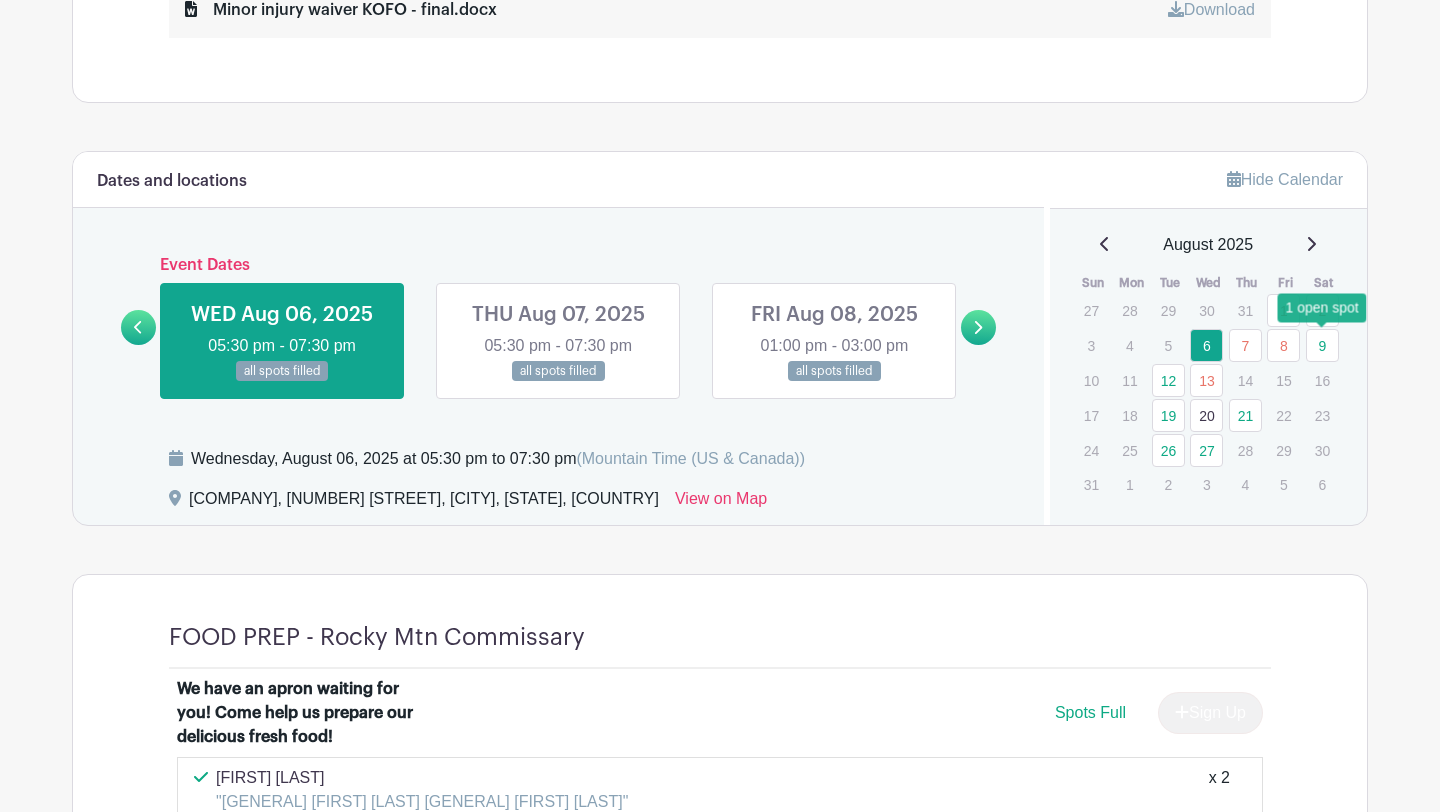 click on "9" at bounding box center [1322, 345] 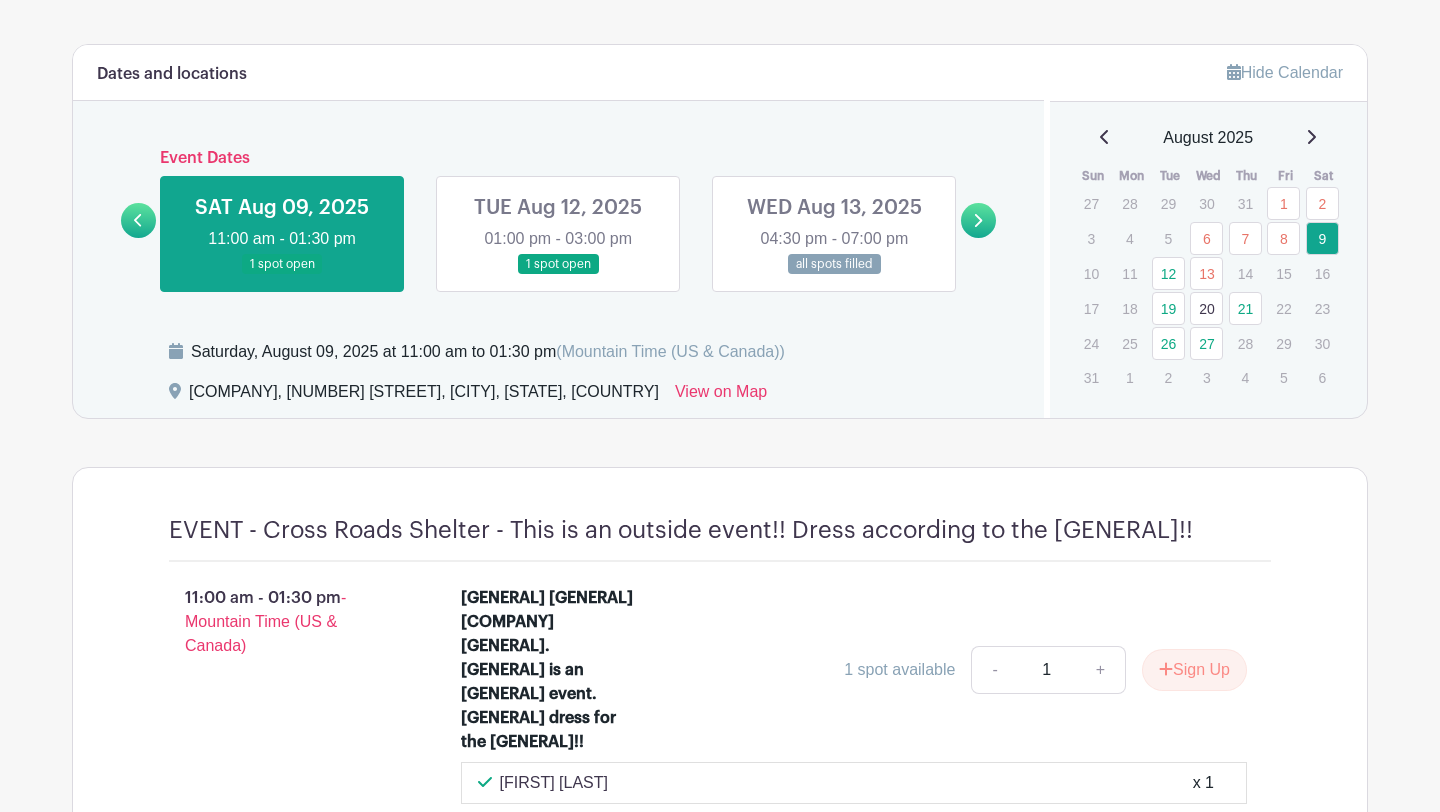 scroll, scrollTop: 1111, scrollLeft: 0, axis: vertical 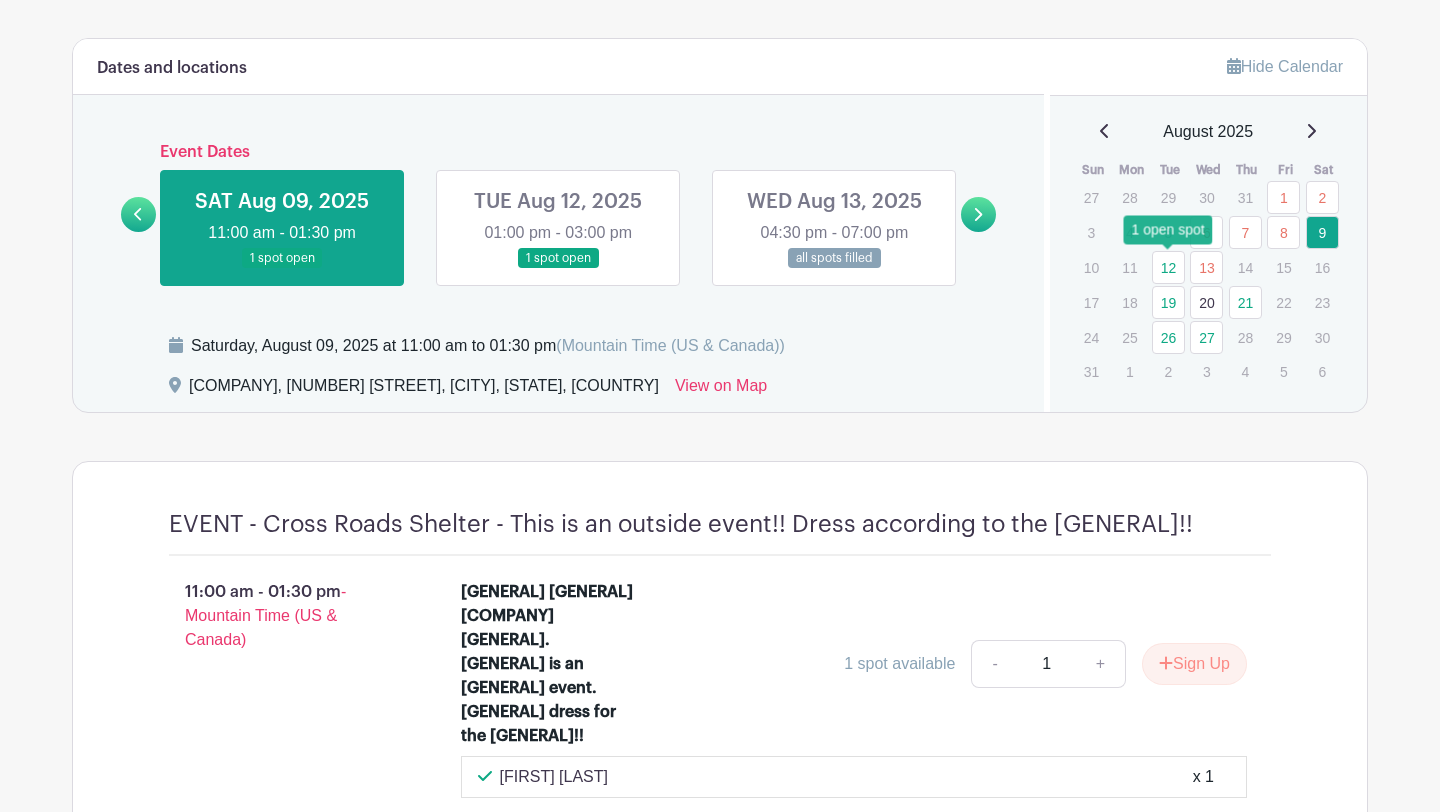 click on "12" at bounding box center [1168, 267] 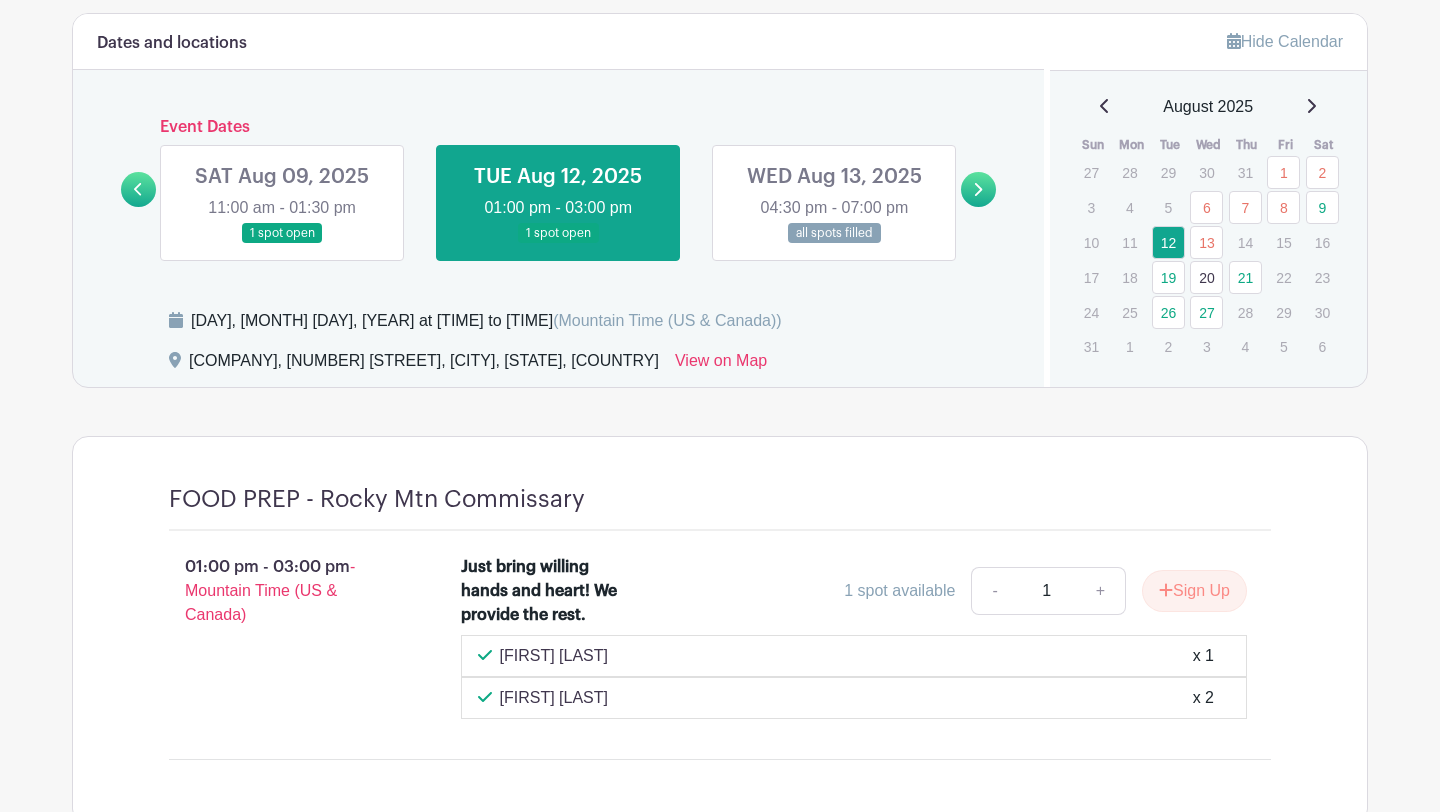 scroll, scrollTop: 1139, scrollLeft: 0, axis: vertical 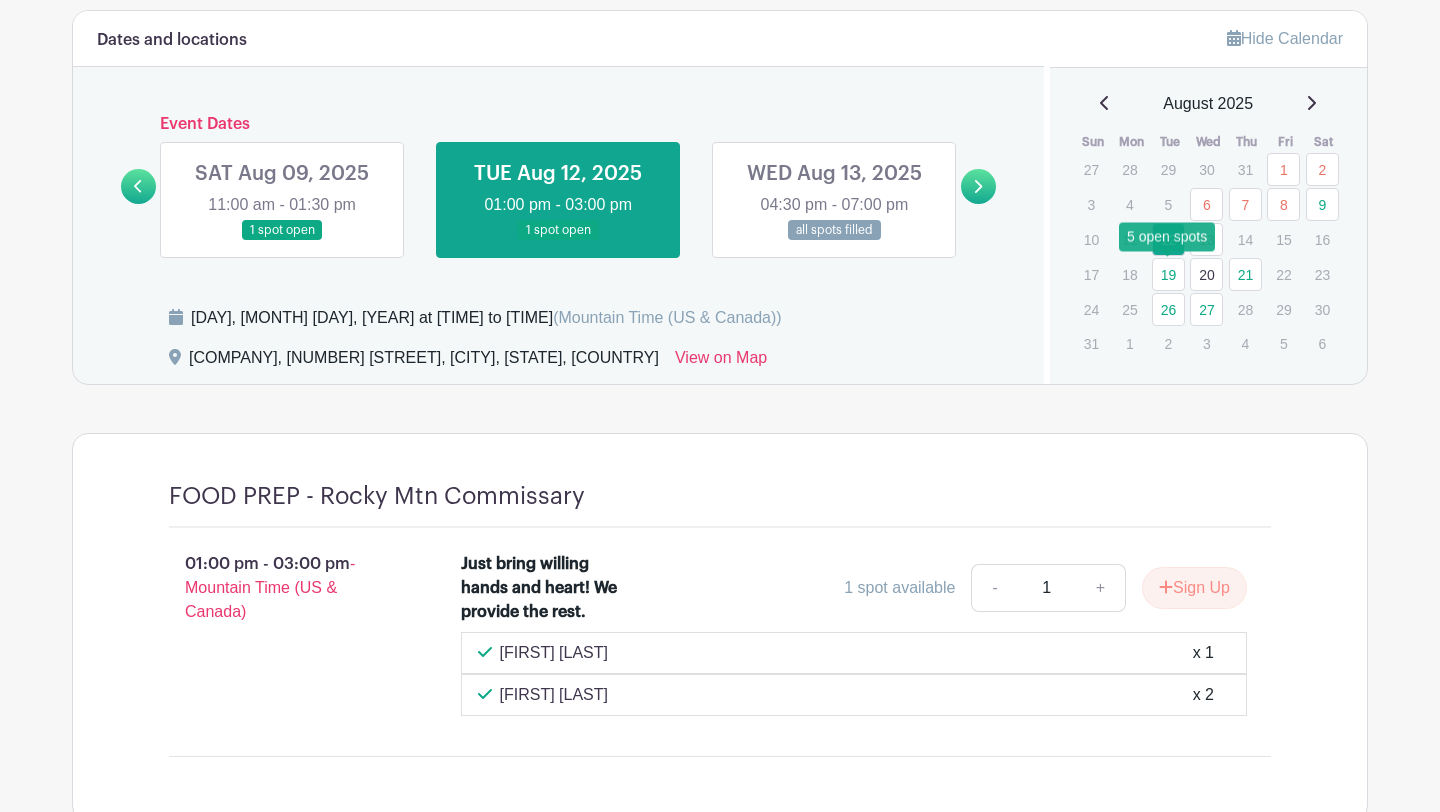 click on "19" at bounding box center [1168, 274] 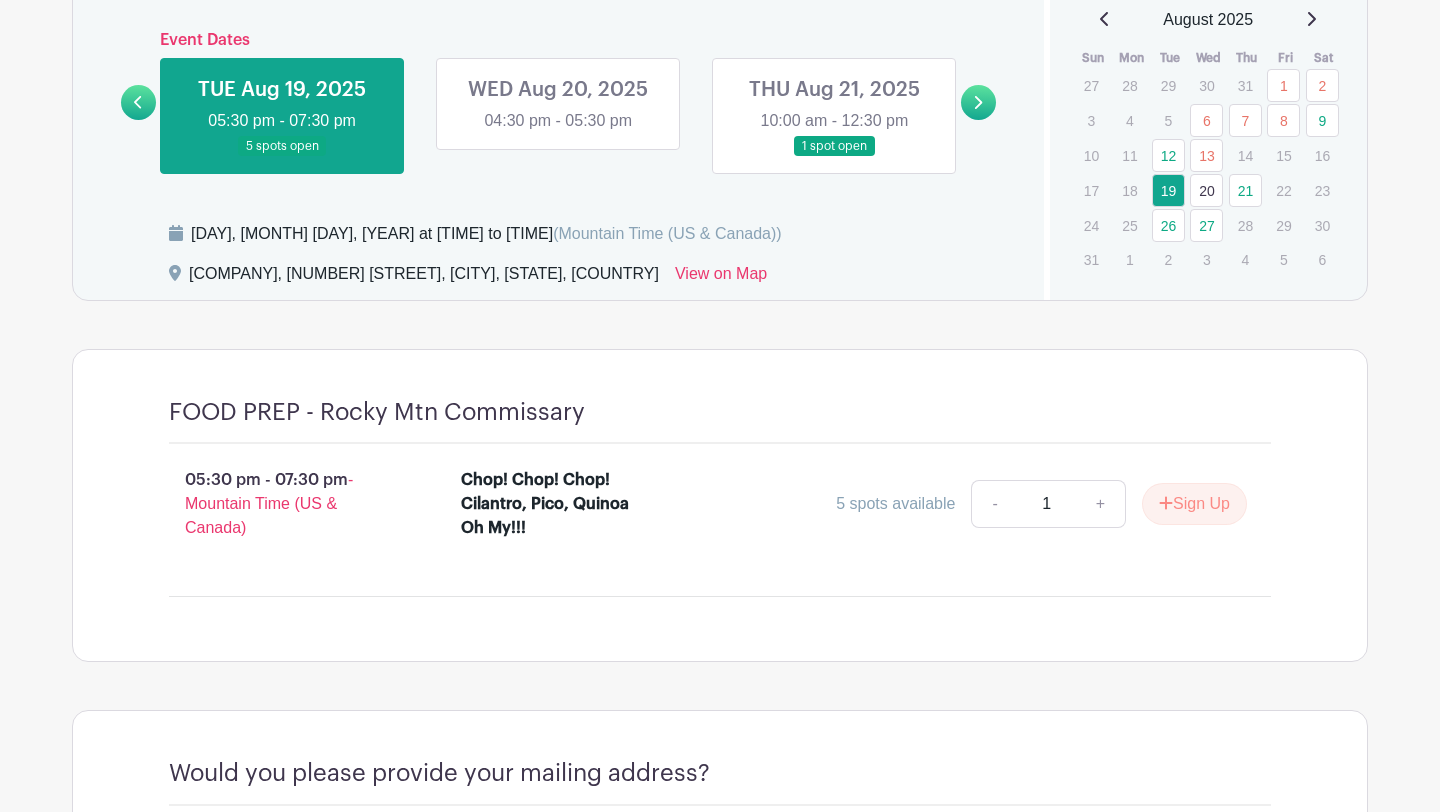 scroll, scrollTop: 1149, scrollLeft: 0, axis: vertical 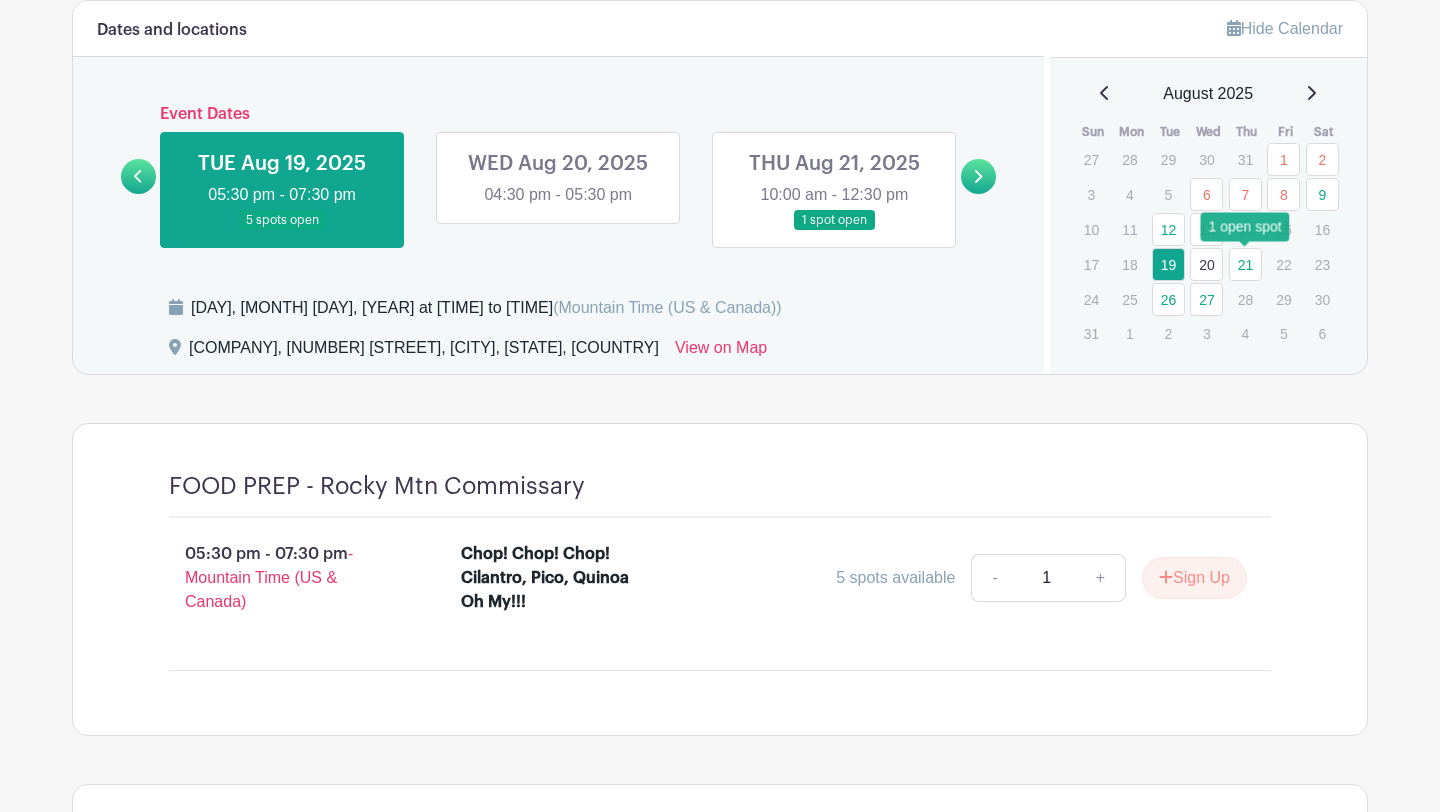 click on "21" at bounding box center [1245, 264] 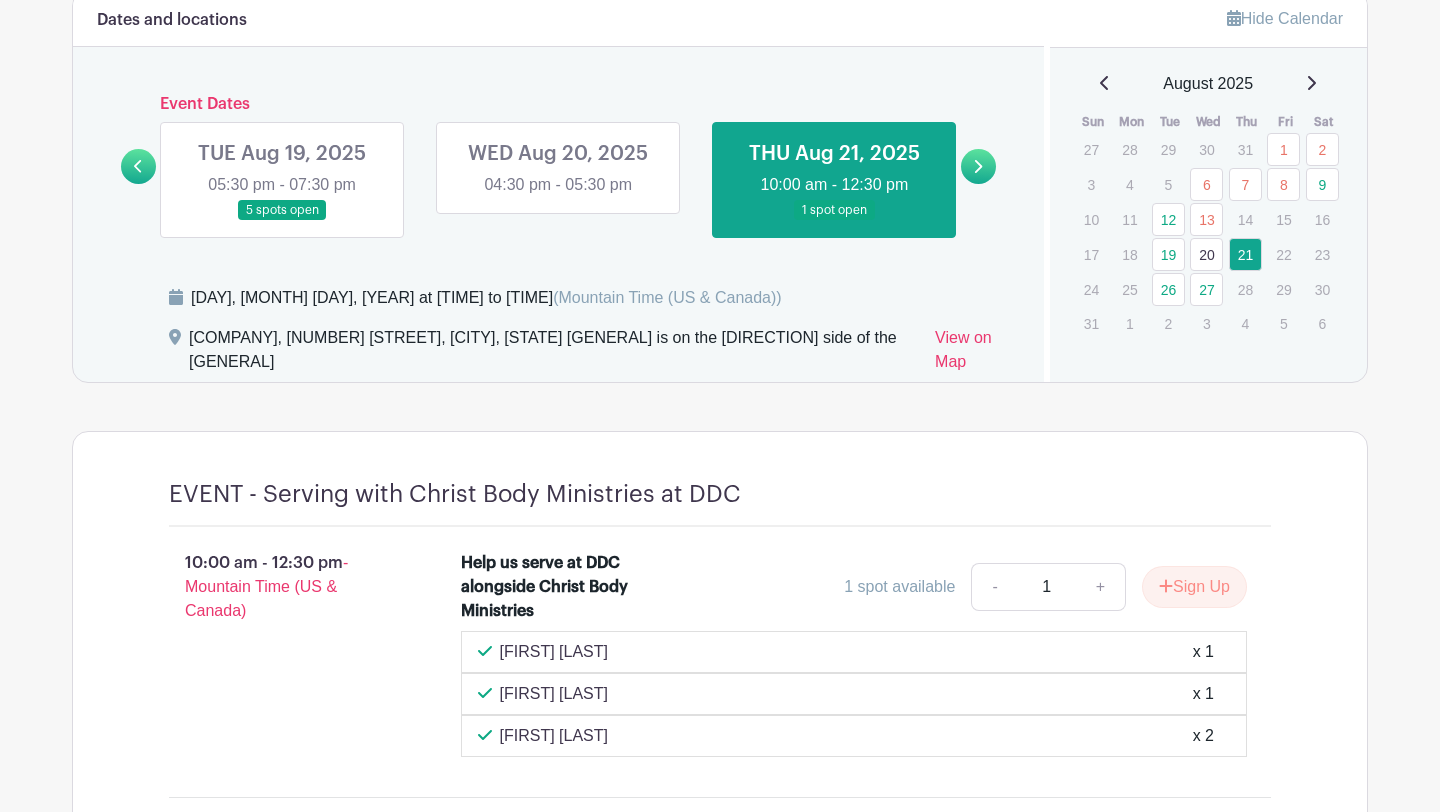 scroll, scrollTop: 1161, scrollLeft: 0, axis: vertical 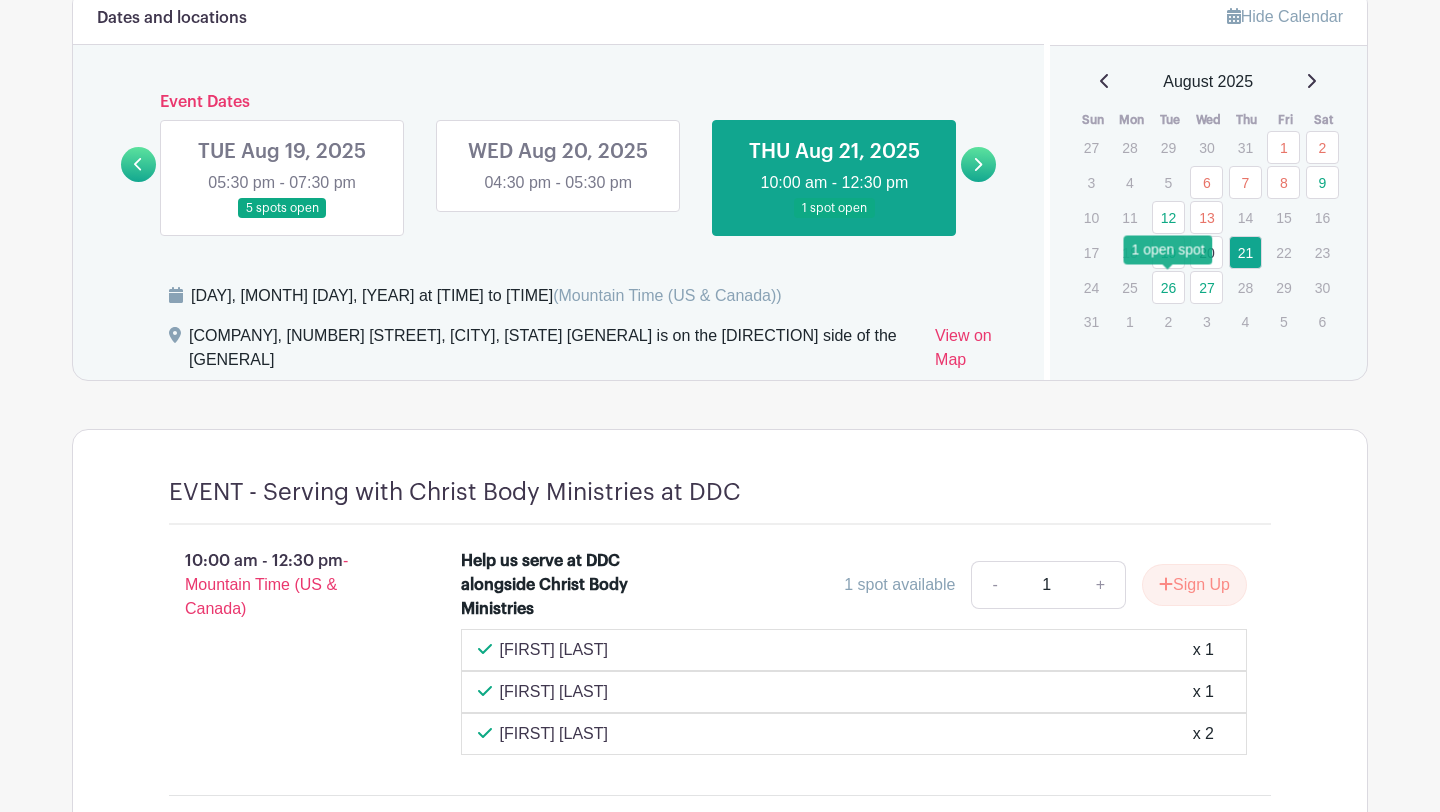 click on "26" at bounding box center (1168, 287) 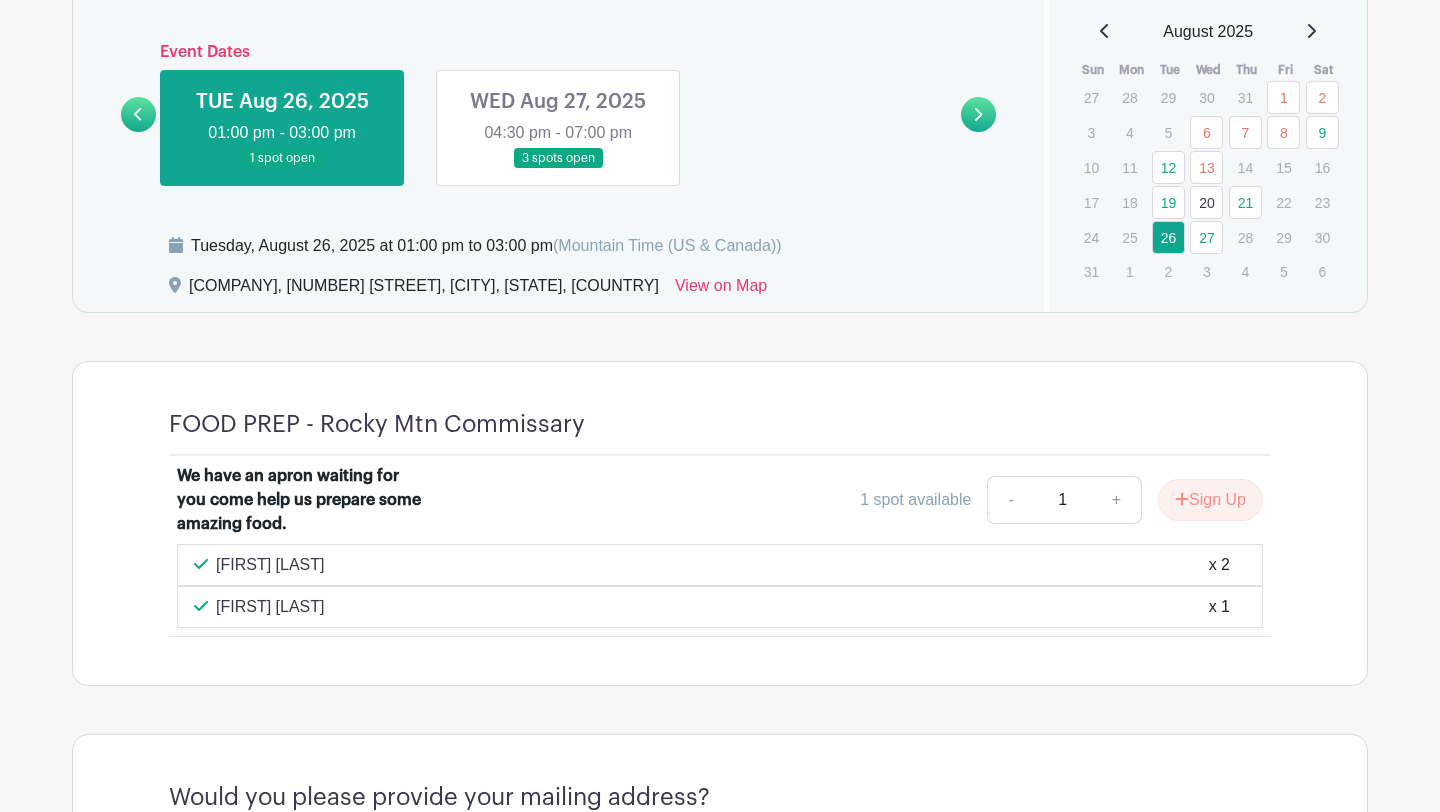 scroll, scrollTop: 1221, scrollLeft: 0, axis: vertical 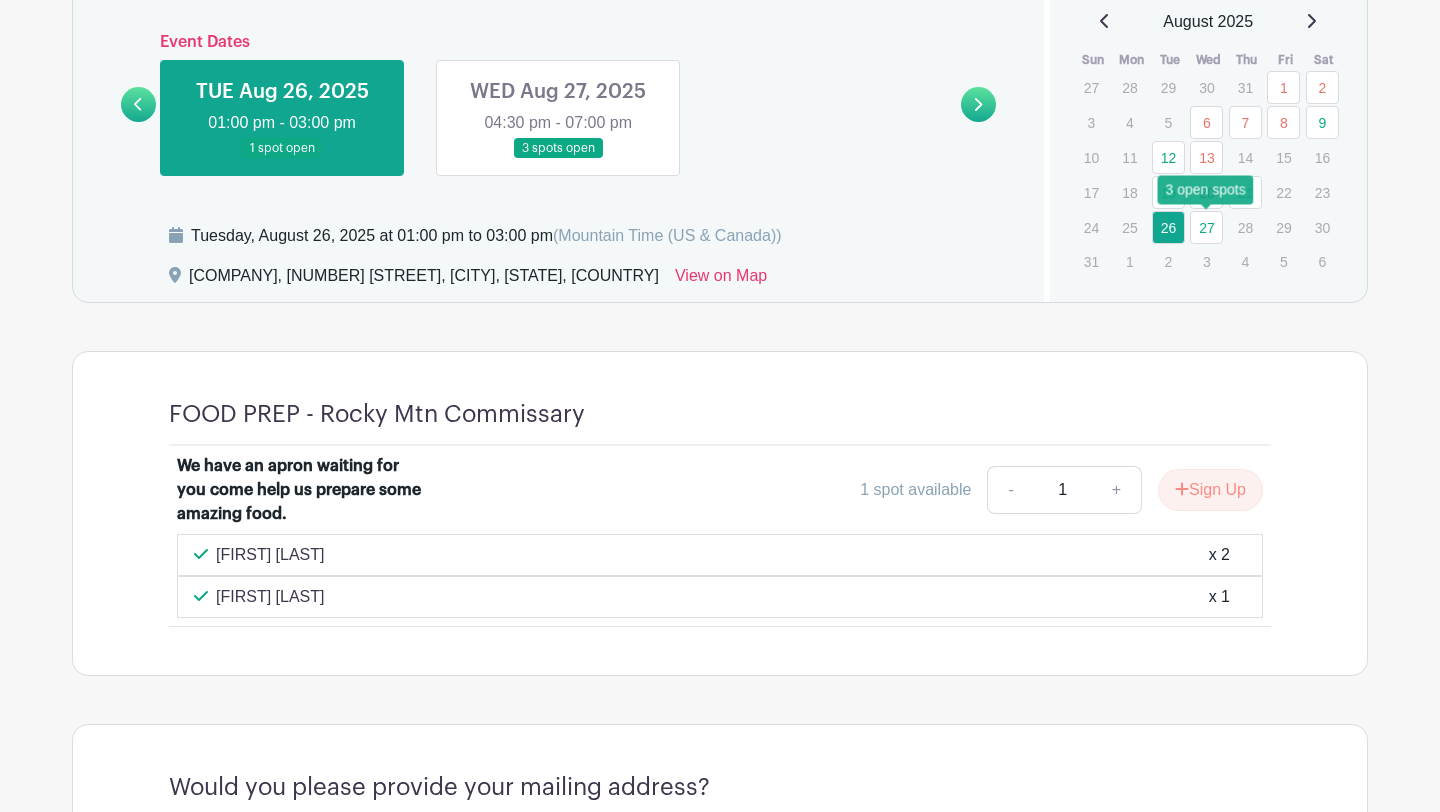 click on "27" at bounding box center (1206, 227) 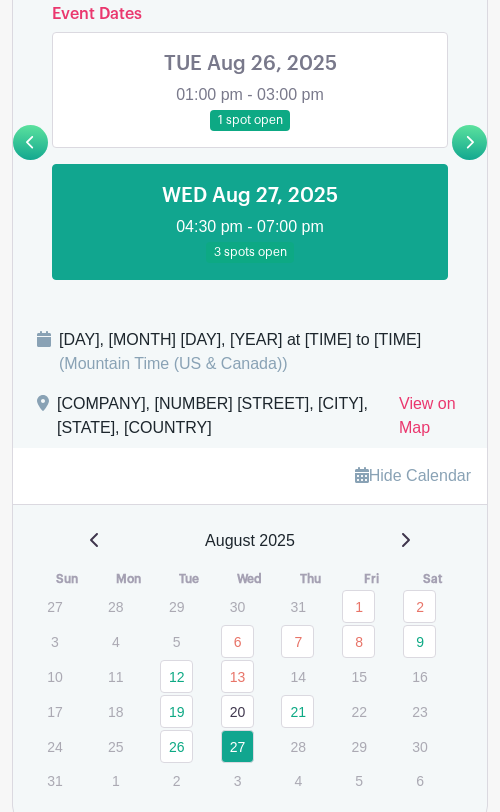scroll, scrollTop: 1227, scrollLeft: 0, axis: vertical 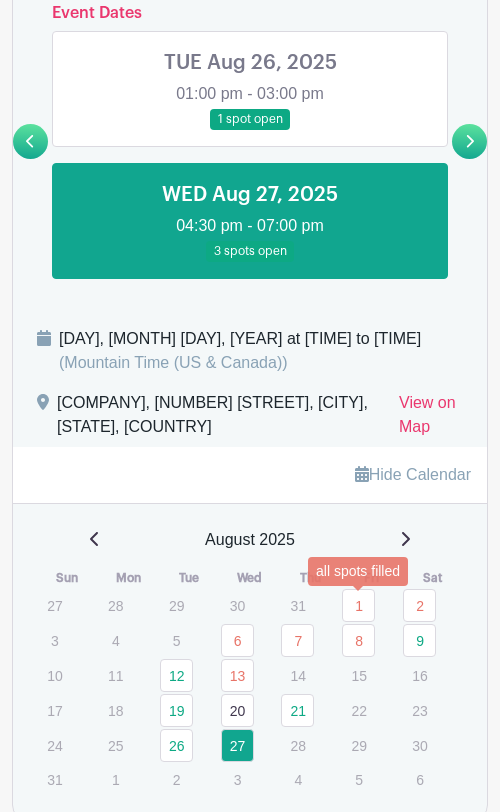 click on "1" at bounding box center (358, 605) 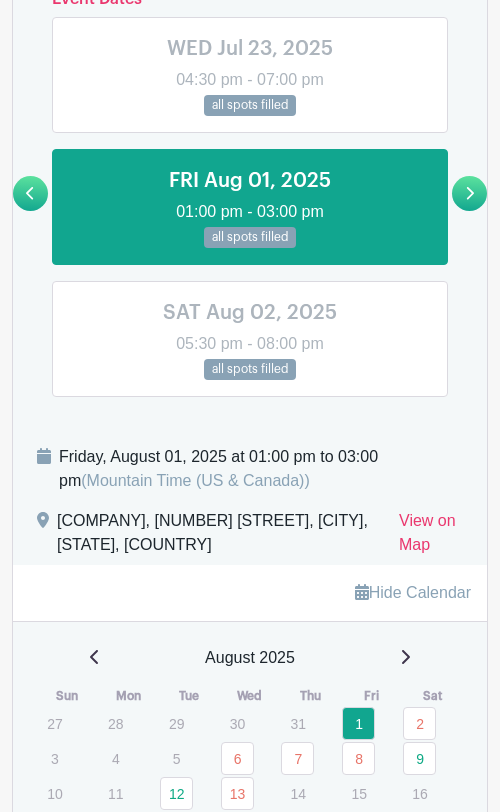 scroll, scrollTop: 1245, scrollLeft: 0, axis: vertical 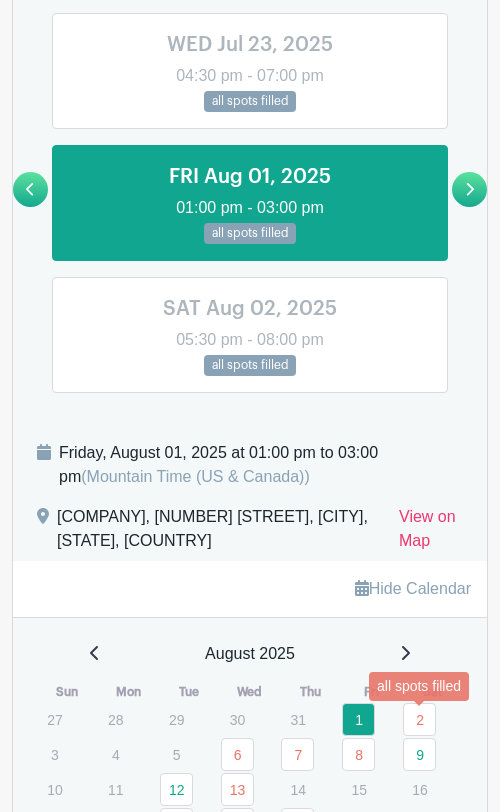 click on "2" at bounding box center [419, 719] 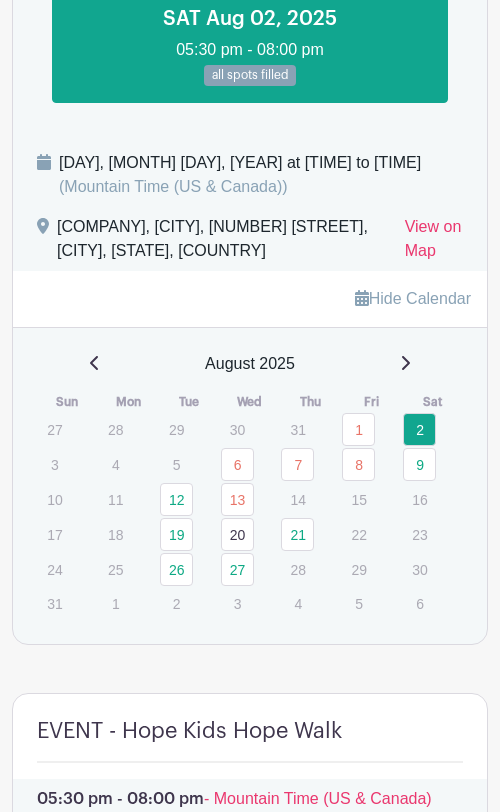 scroll, scrollTop: 1533, scrollLeft: 0, axis: vertical 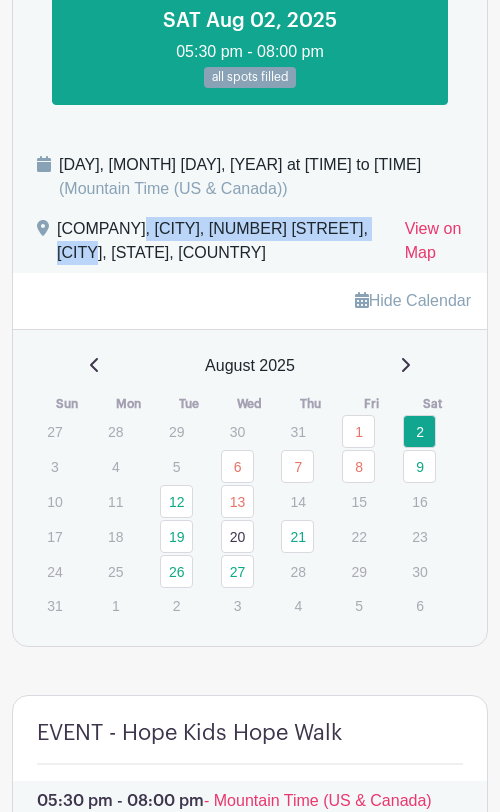 drag, startPoint x: 57, startPoint y: 230, endPoint x: 282, endPoint y: 238, distance: 225.14218 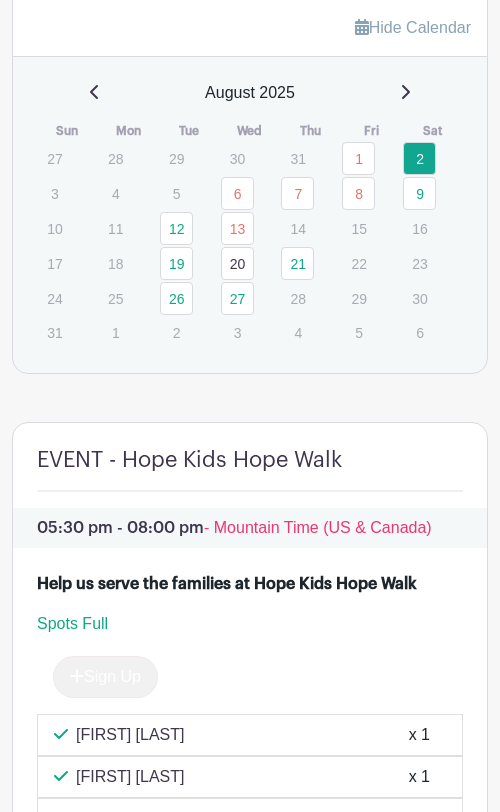 scroll, scrollTop: 1835, scrollLeft: 0, axis: vertical 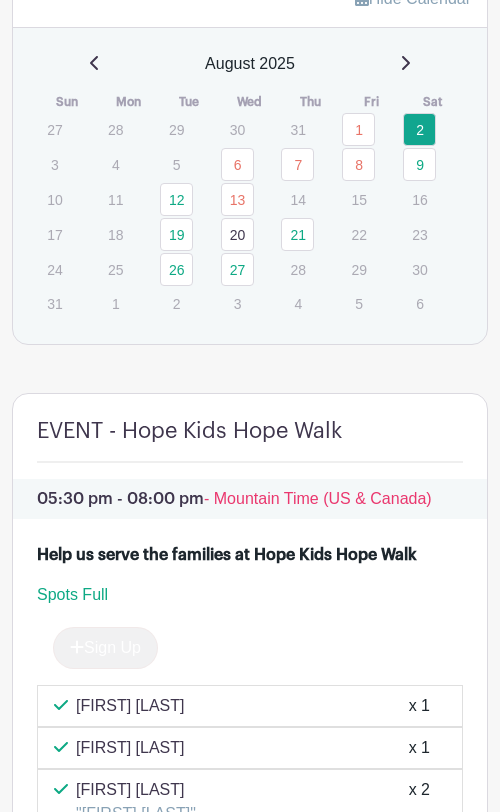 click on "Help us serve the families at Hope Kids Hope Walk" at bounding box center (227, 555) 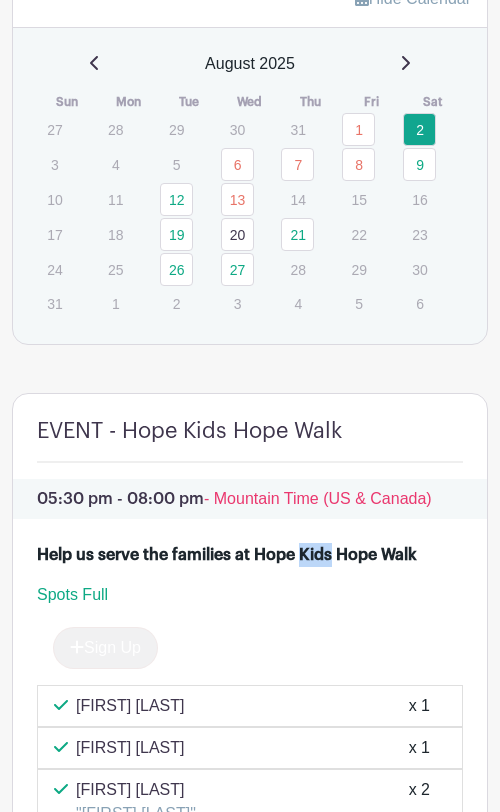 click on "Help us serve the families at Hope Kids Hope Walk" at bounding box center (227, 555) 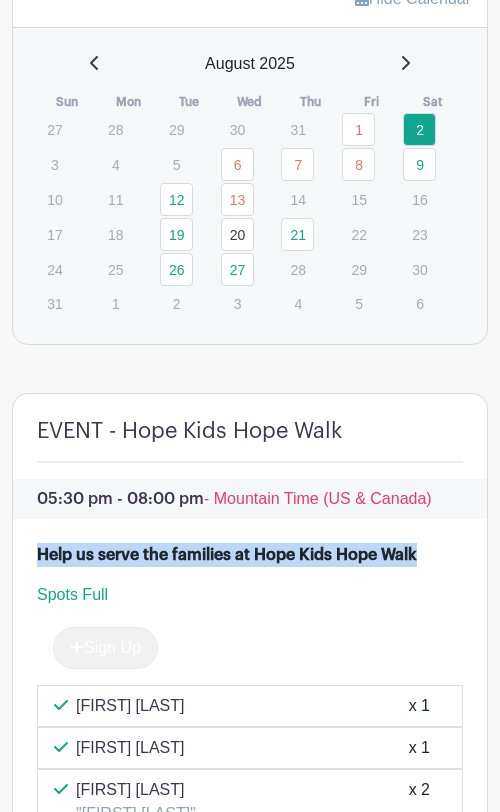 click on "Help us serve the families at Hope Kids Hope Walk" at bounding box center [227, 555] 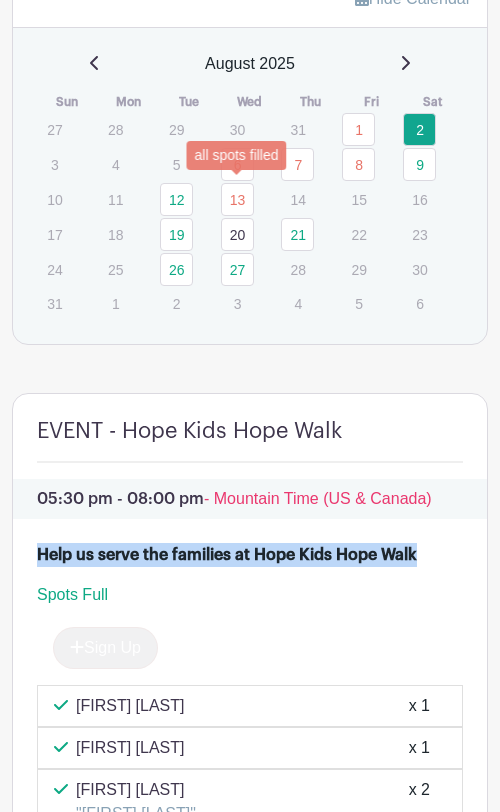 click on "6" at bounding box center [237, 164] 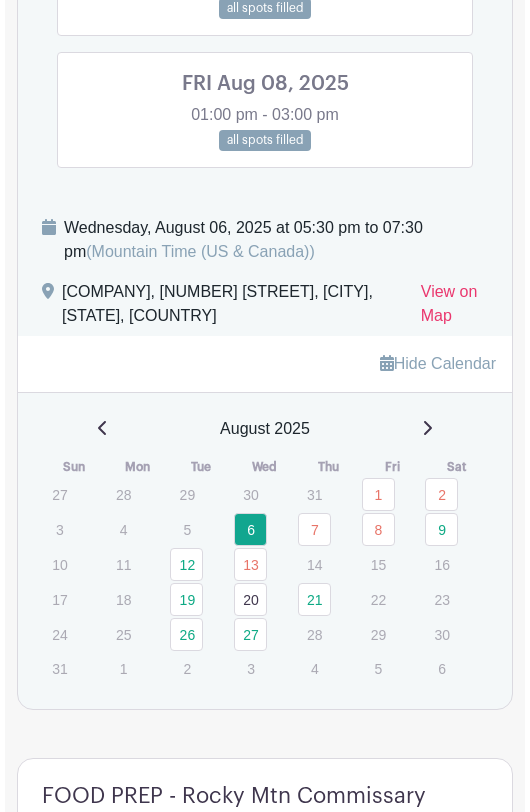 scroll, scrollTop: 1423, scrollLeft: 0, axis: vertical 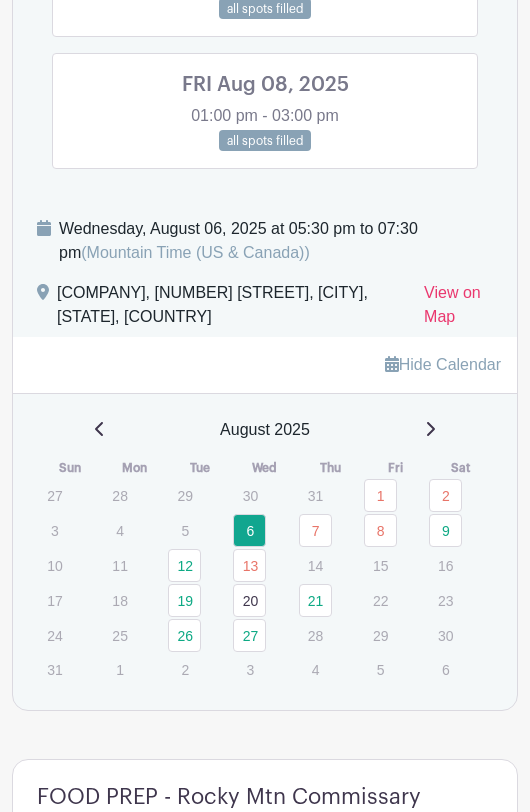 click on "6" at bounding box center [264, 530] 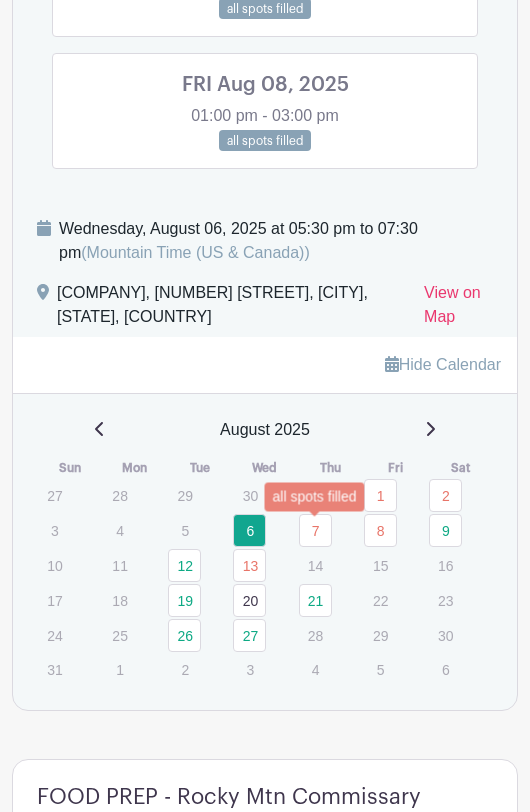 click on "7" at bounding box center [315, 530] 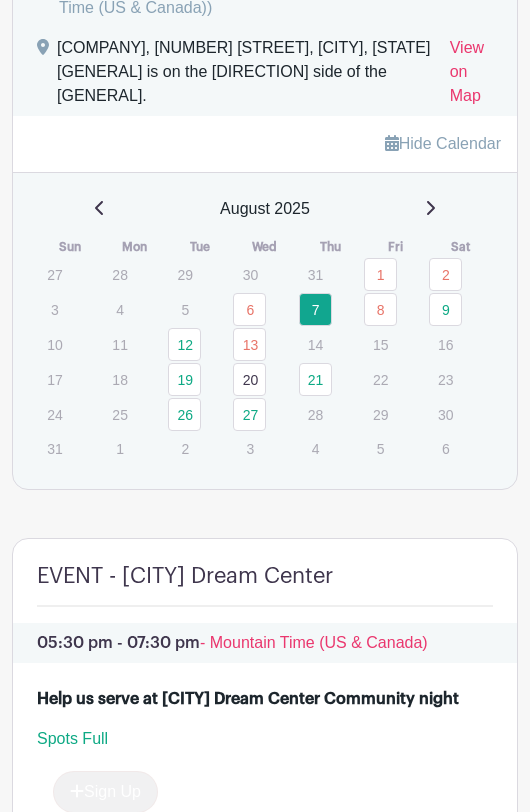 scroll, scrollTop: 1670, scrollLeft: 0, axis: vertical 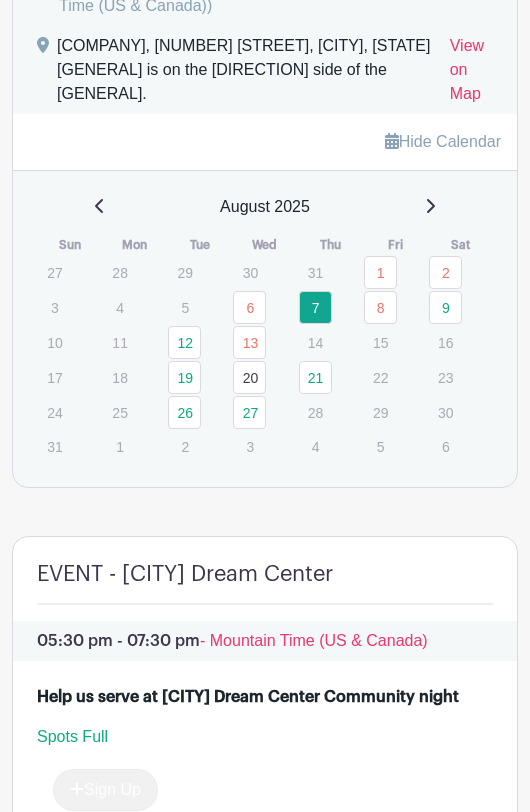 click on "Help us serve at Denver Dream Center Community night" at bounding box center [248, 697] 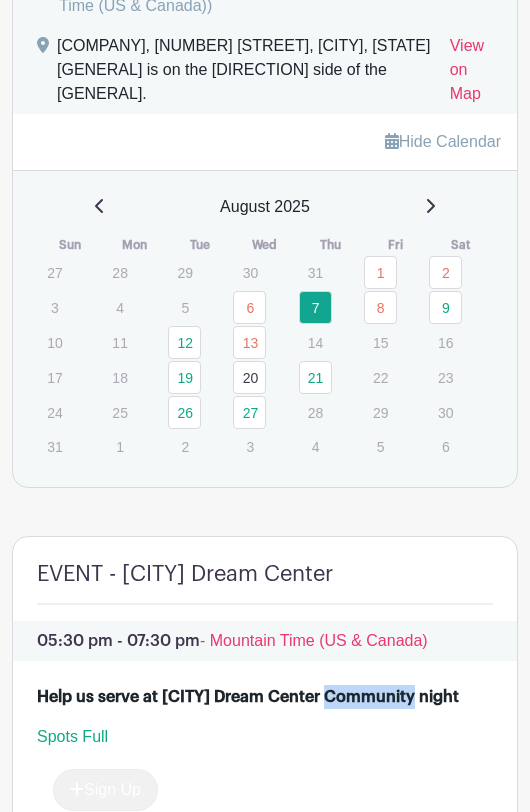 click on "Help us serve at Denver Dream Center Community night" at bounding box center [248, 697] 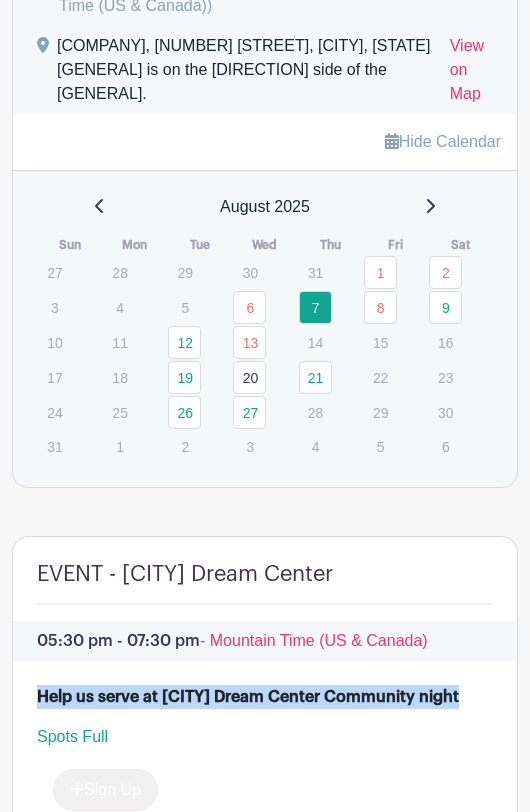 click on "Help us serve at Denver Dream Center Community night" at bounding box center [248, 697] 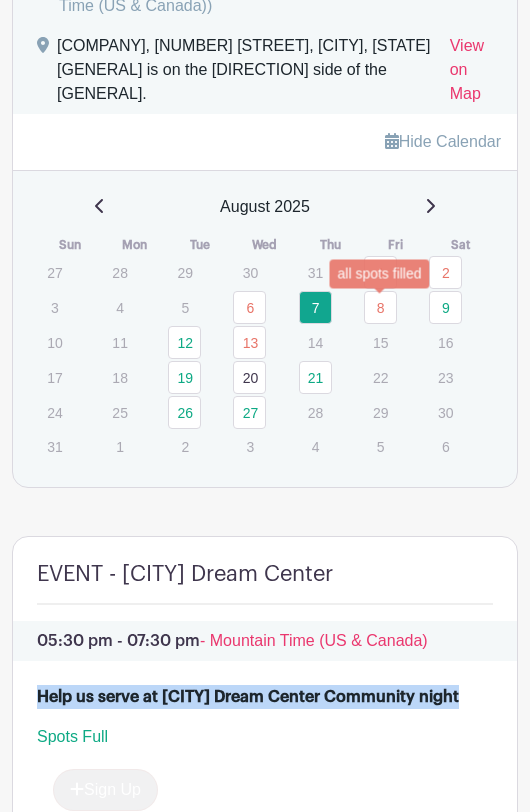 click on "8" at bounding box center (380, 307) 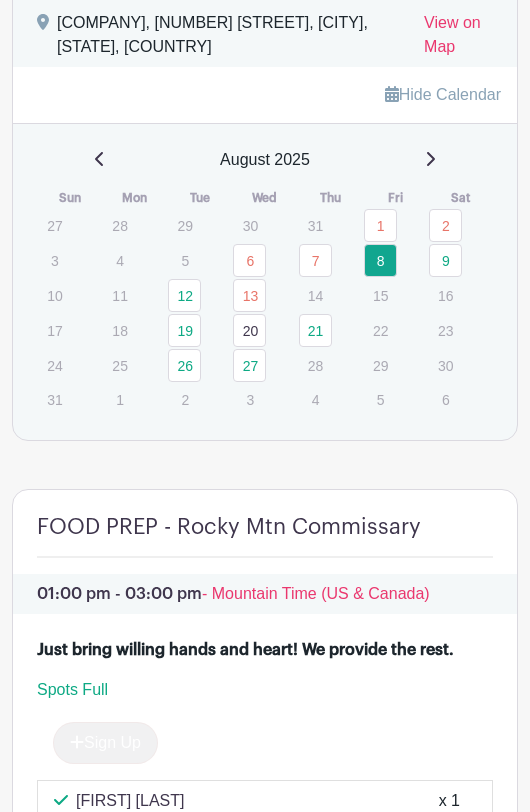 scroll, scrollTop: 1691, scrollLeft: 0, axis: vertical 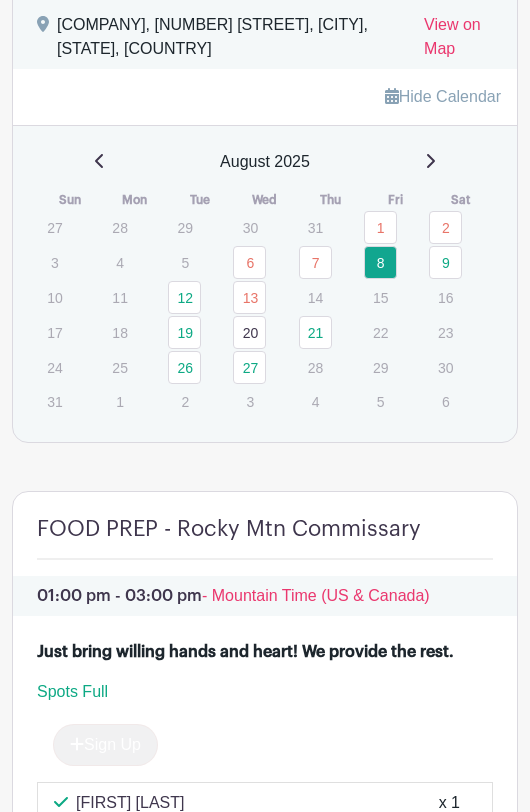 click on "Just bring willing hands and heart!  We provide the rest." at bounding box center [245, 652] 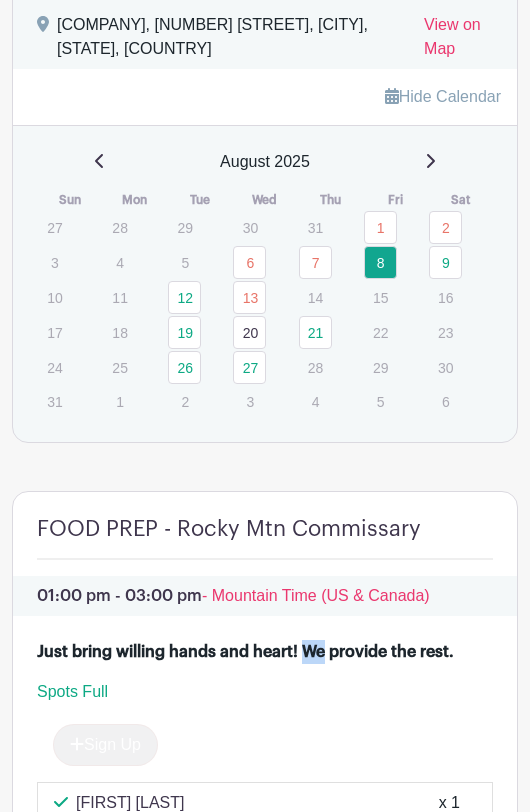 click on "Just bring willing hands and heart!  We provide the rest." at bounding box center (245, 652) 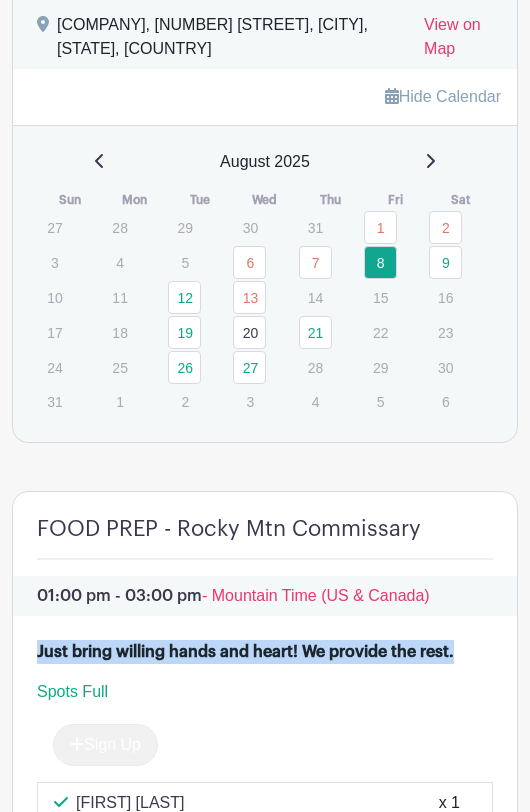 click on "Just bring willing hands and heart!  We provide the rest." at bounding box center (245, 652) 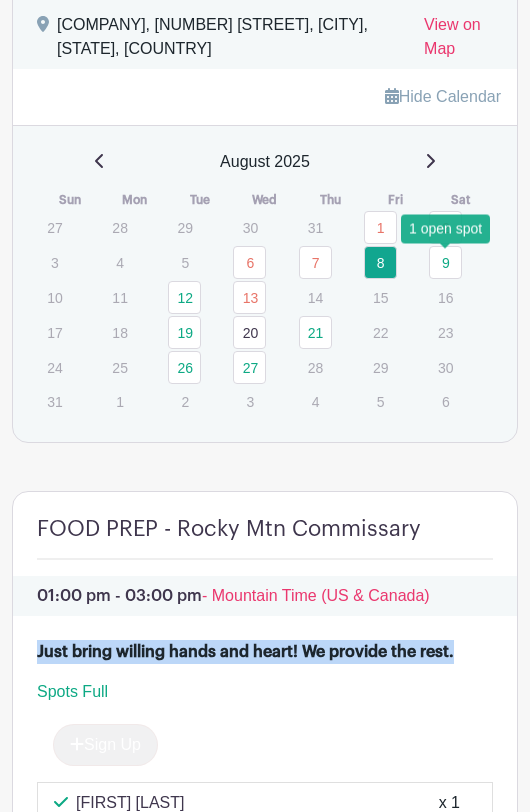 click on "9" at bounding box center [445, 262] 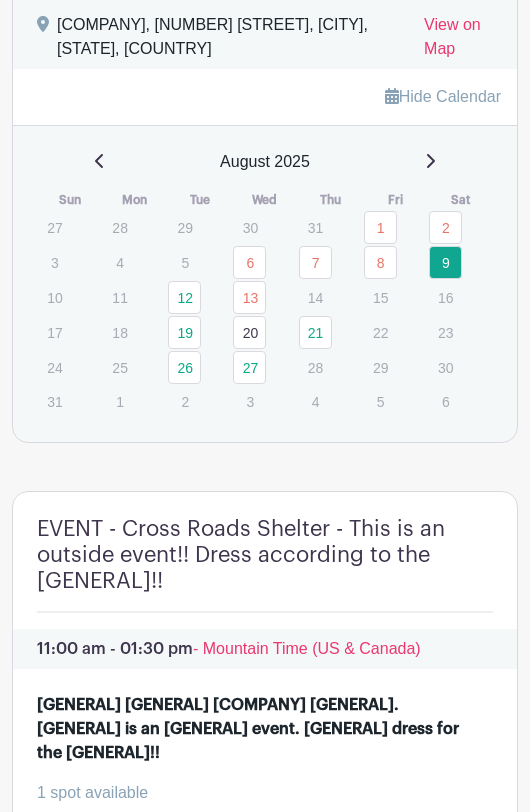 click on "Help us serve our delicious cuisine at Cross Roads Shelter.  This is an outside event.  Please dress for the weather!!
1 spot available - 1 +  Sign Up
Ray Lubinski
x 1" at bounding box center (265, 833) 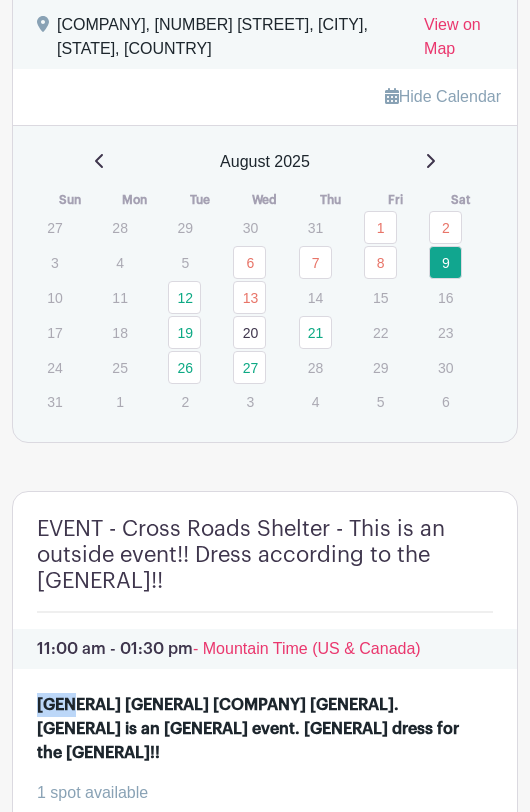 click on "Help us serve our delicious cuisine at Cross Roads Shelter.  This is an outside event.  Please dress for the weather!!
1 spot available - 1 +  Sign Up
Ray Lubinski
x 1" at bounding box center [265, 833] 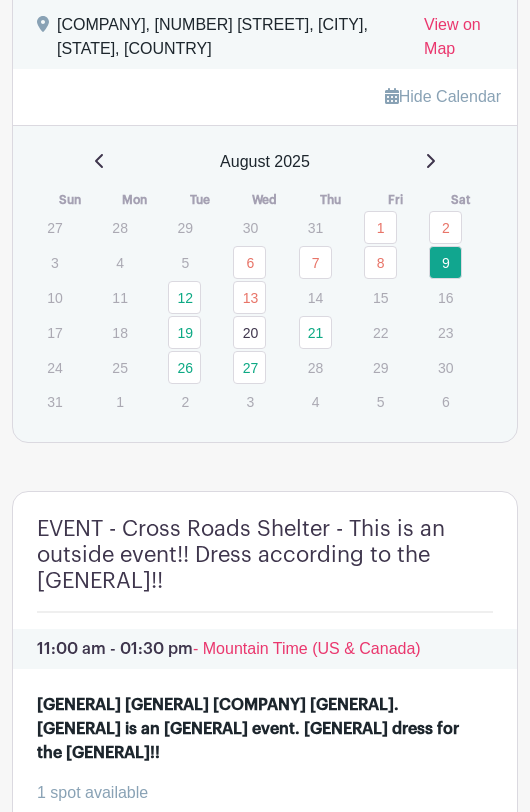 click on "[GENERAL_INFO] [LOCATION].  [GENERAL_INFO] [GENERAL_INFO].  [GENERAL_INFO] [GENERAL_INFO]!!" at bounding box center (261, 729) 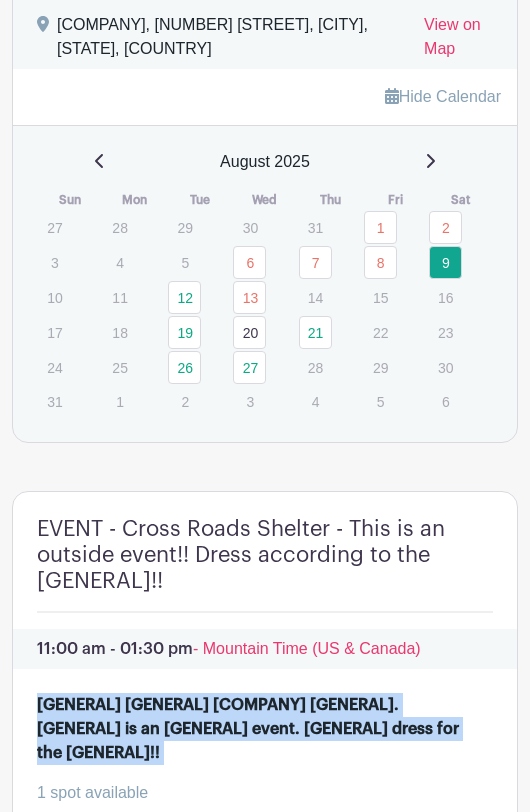 click on "[GENERAL_INFO] [LOCATION].  [GENERAL_INFO] [GENERAL_INFO].  [GENERAL_INFO] [GENERAL_INFO]!!" at bounding box center (261, 729) 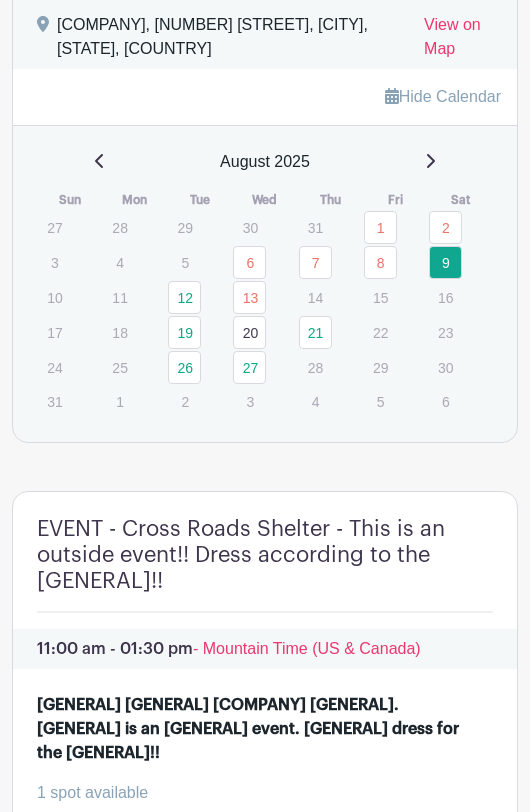 click on "12" at bounding box center (199, 297) 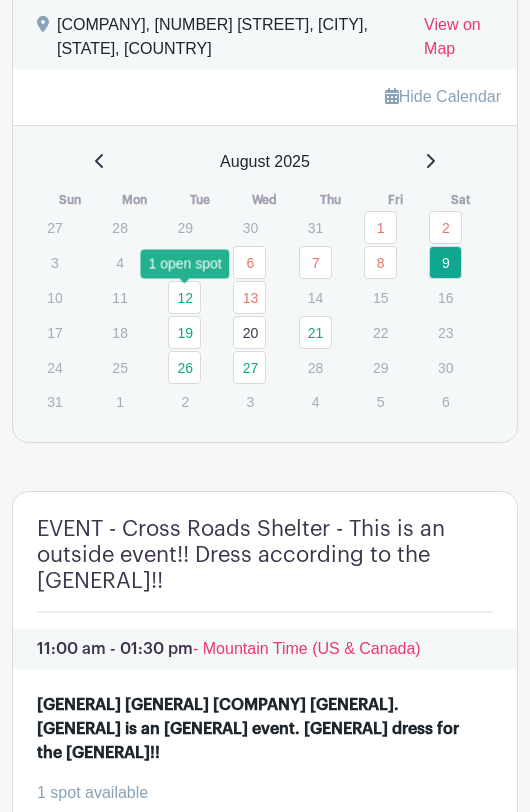 click on "12" at bounding box center [184, 297] 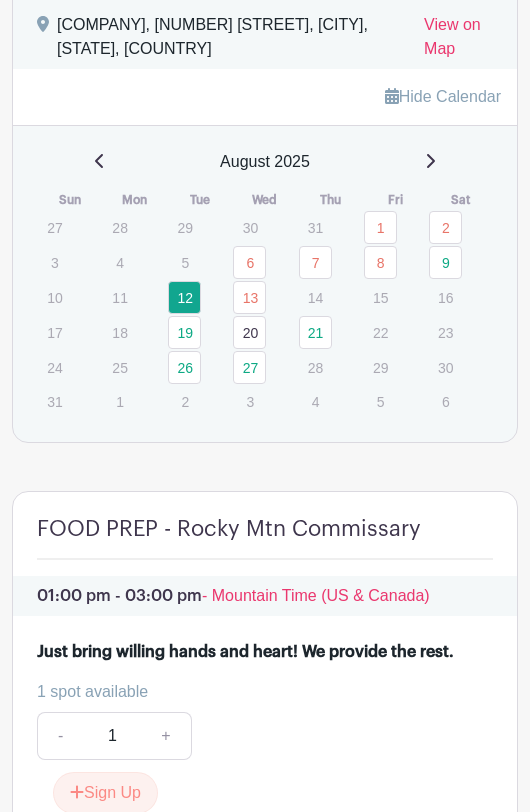 click on "Just bring willing hands and heart!  We provide the rest." at bounding box center [245, 652] 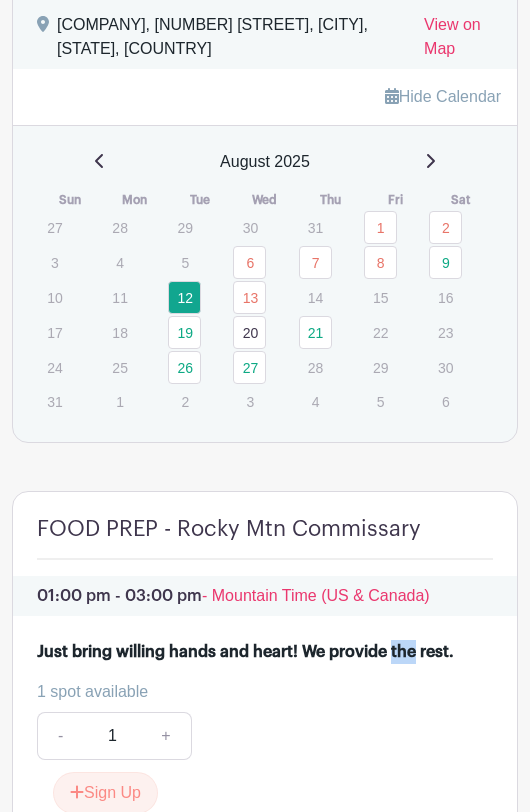click on "Just bring willing hands and heart!  We provide the rest." at bounding box center (245, 652) 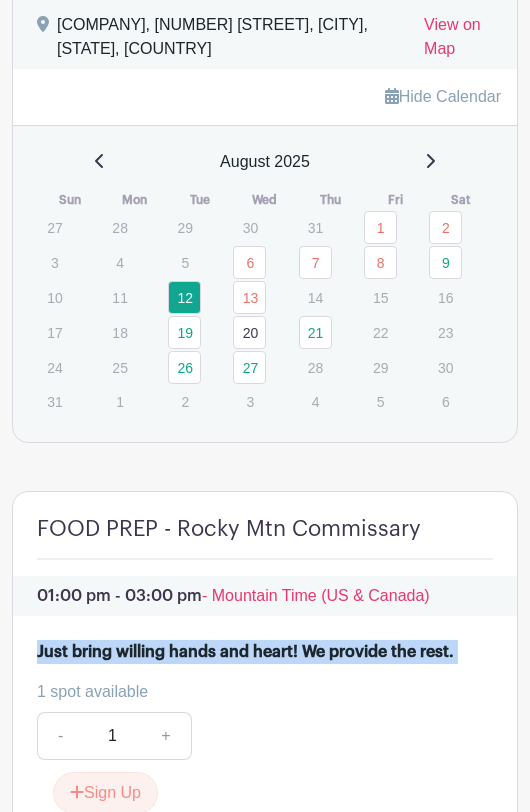 click on "Just bring willing hands and heart!  We provide the rest." at bounding box center [245, 652] 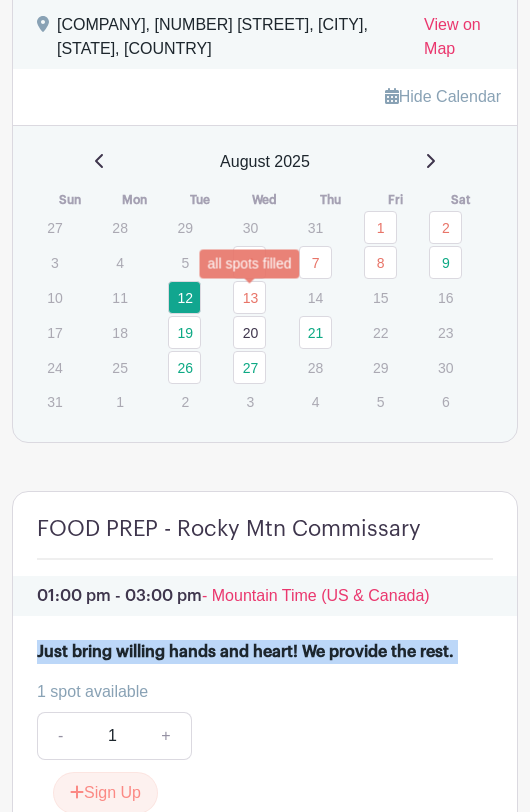 click on "13" at bounding box center (249, 297) 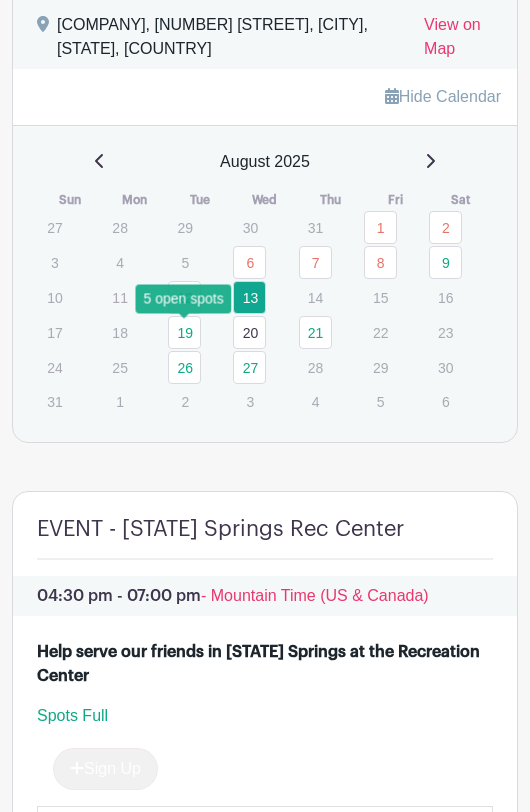click on "19" at bounding box center [184, 332] 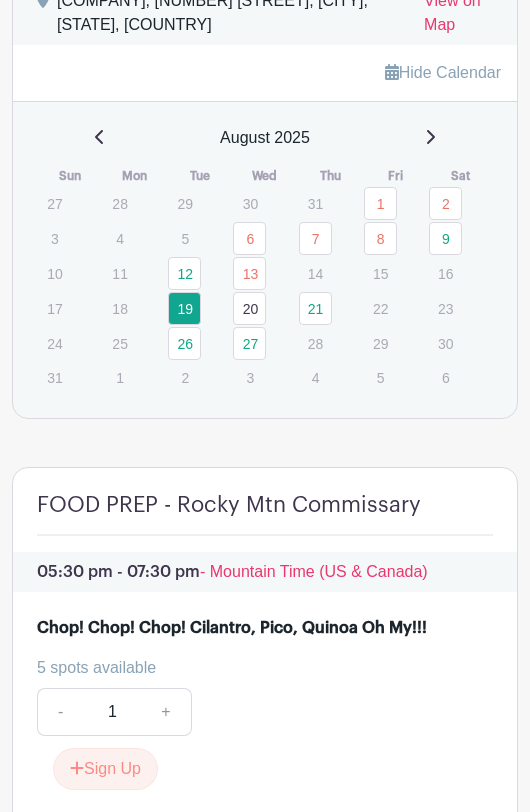 click on "Chop! Chop! Chop! Cilantro, Pico, Quinoa Oh My!!!" at bounding box center [232, 628] 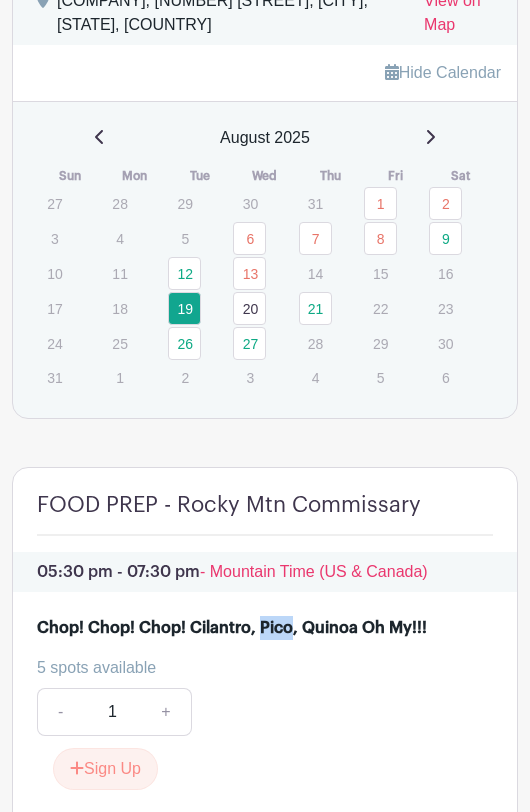 click on "Chop! Chop! Chop! Cilantro, Pico, Quinoa Oh My!!!" at bounding box center (232, 628) 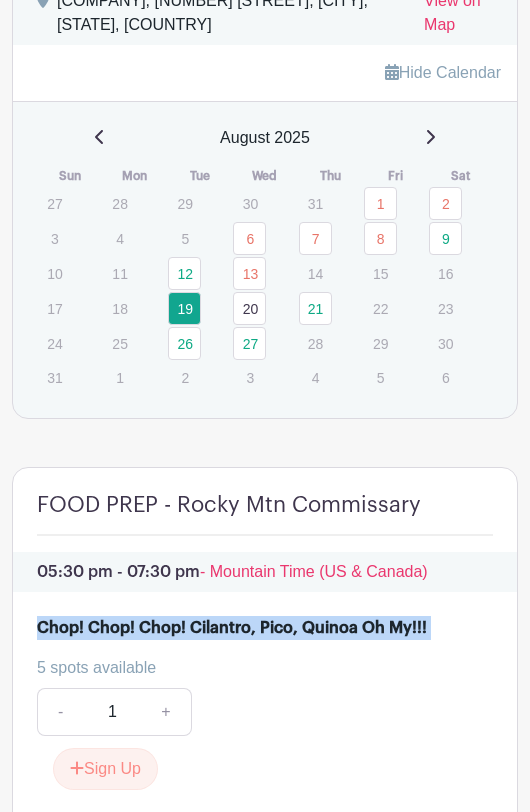 click on "Chop! Chop! Chop! Cilantro, Pico, Quinoa Oh My!!!" at bounding box center [232, 628] 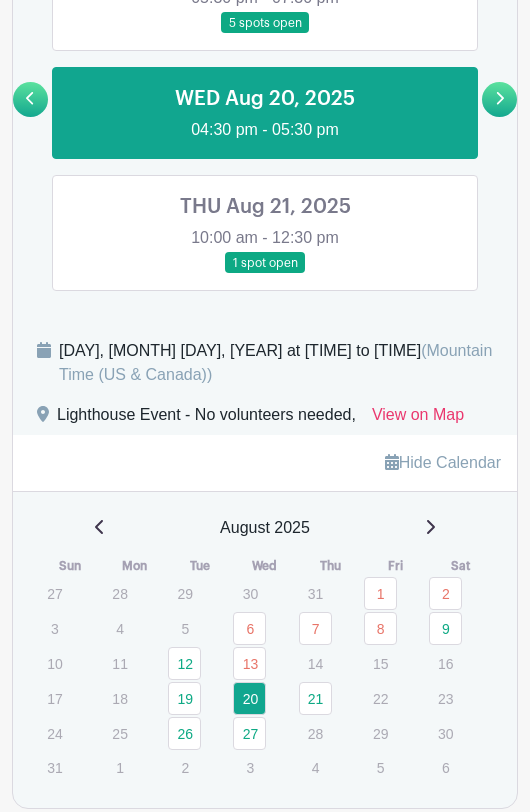 scroll, scrollTop: 1282, scrollLeft: 0, axis: vertical 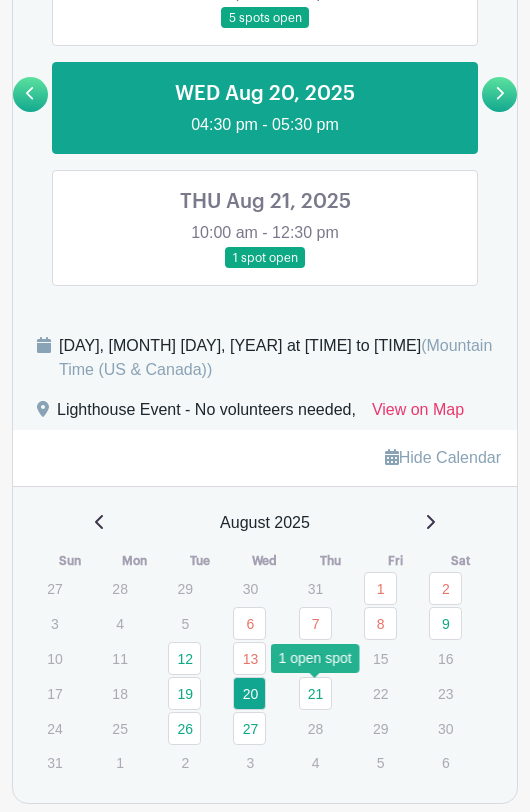 click on "21" at bounding box center [315, 693] 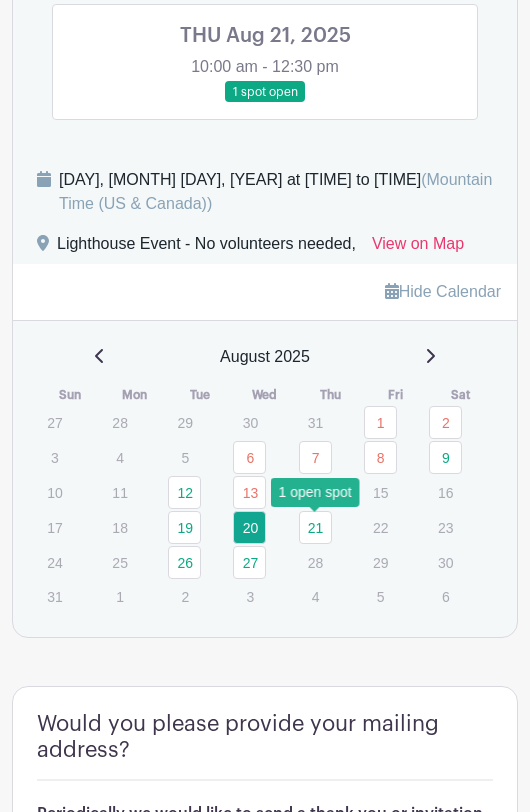 scroll, scrollTop: 1458, scrollLeft: 0, axis: vertical 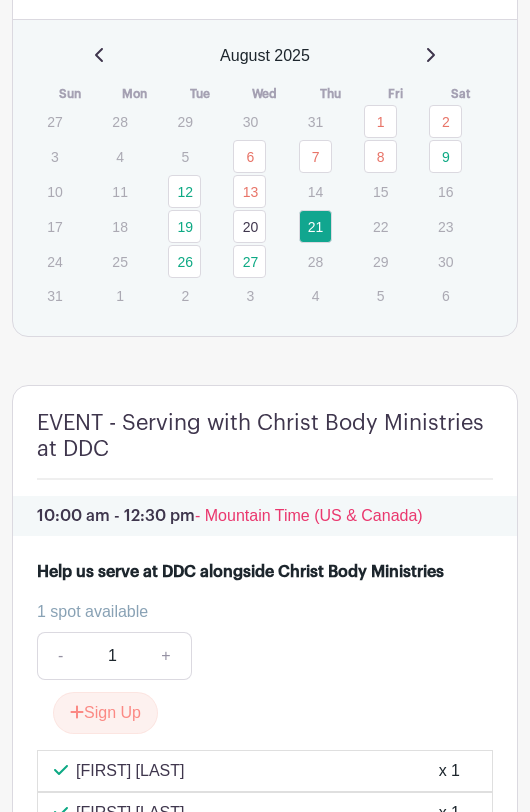 click on "Help us serve at DDC alongside Christ Body Ministries" at bounding box center (240, 572) 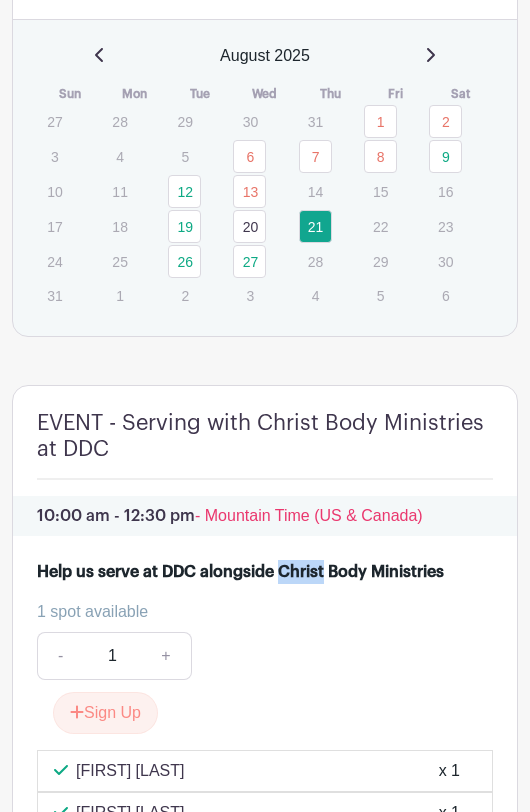 click on "Help us serve at DDC alongside Christ Body Ministries" at bounding box center [240, 572] 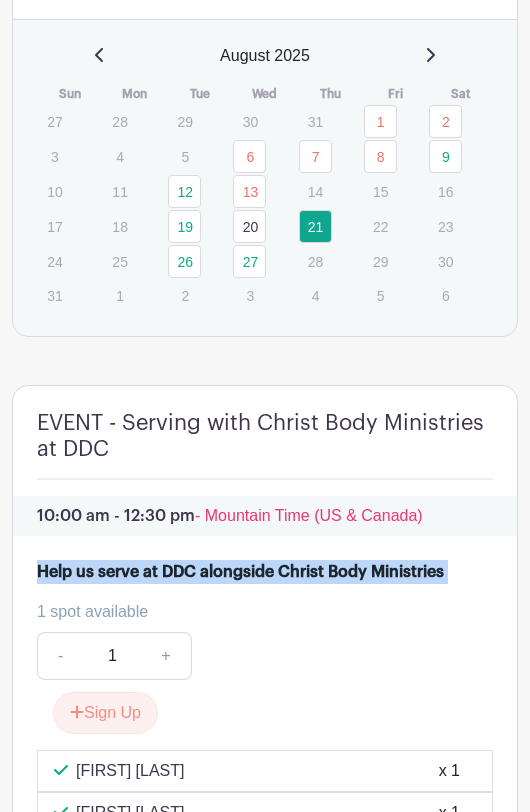 click on "Help us serve at DDC alongside Christ Body Ministries" at bounding box center [240, 572] 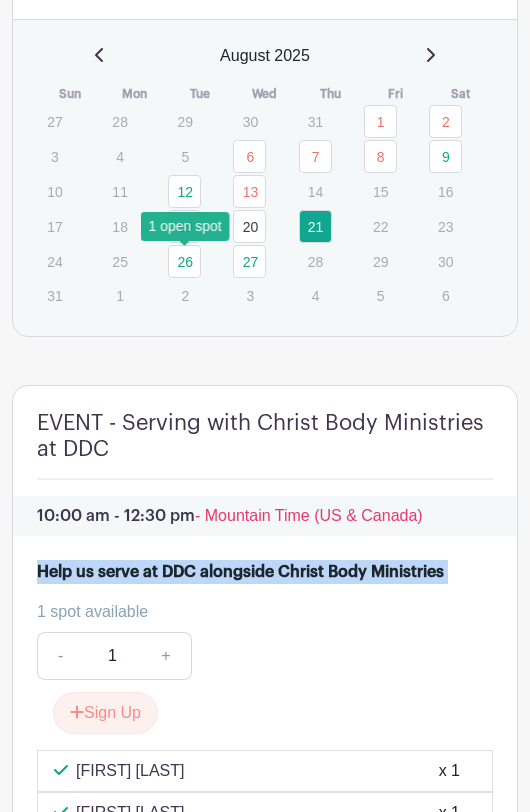 click on "26" at bounding box center (184, 261) 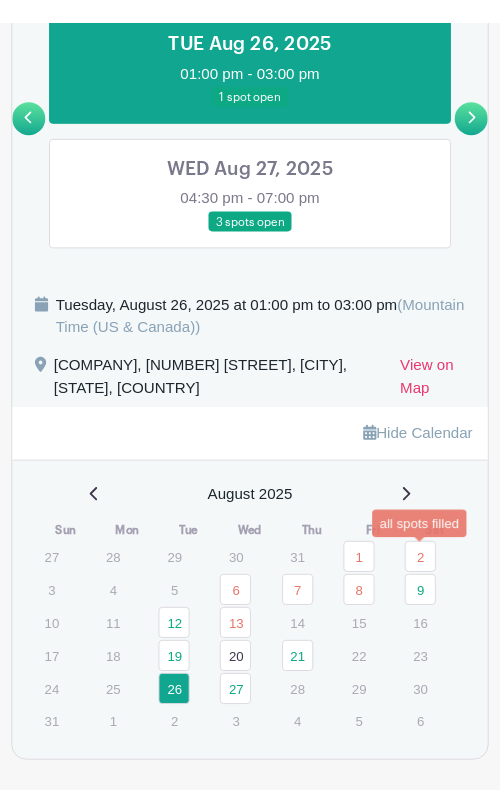 scroll, scrollTop: 1426, scrollLeft: 0, axis: vertical 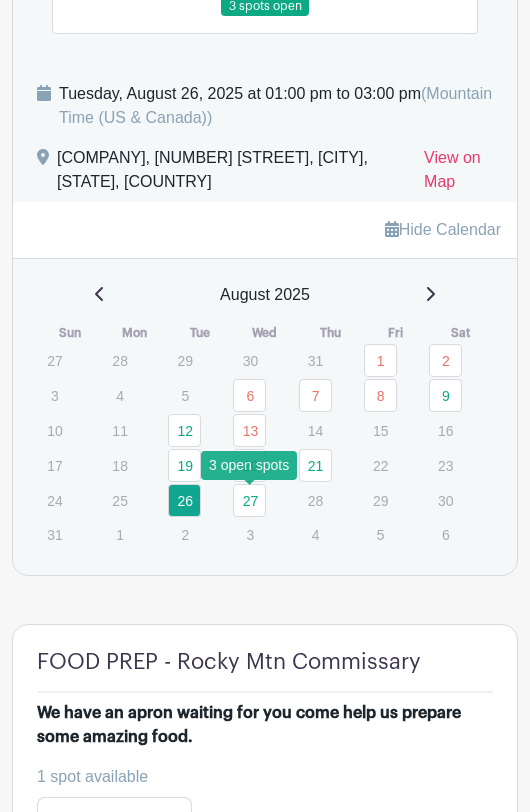 click on "27" at bounding box center [249, 500] 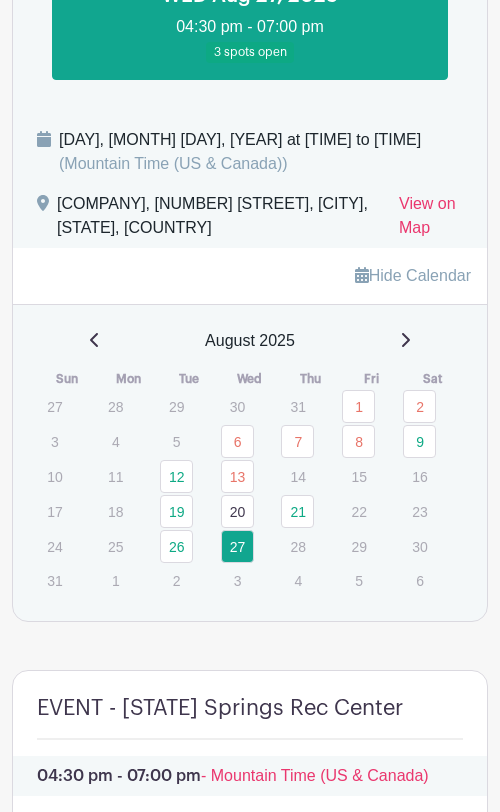 click 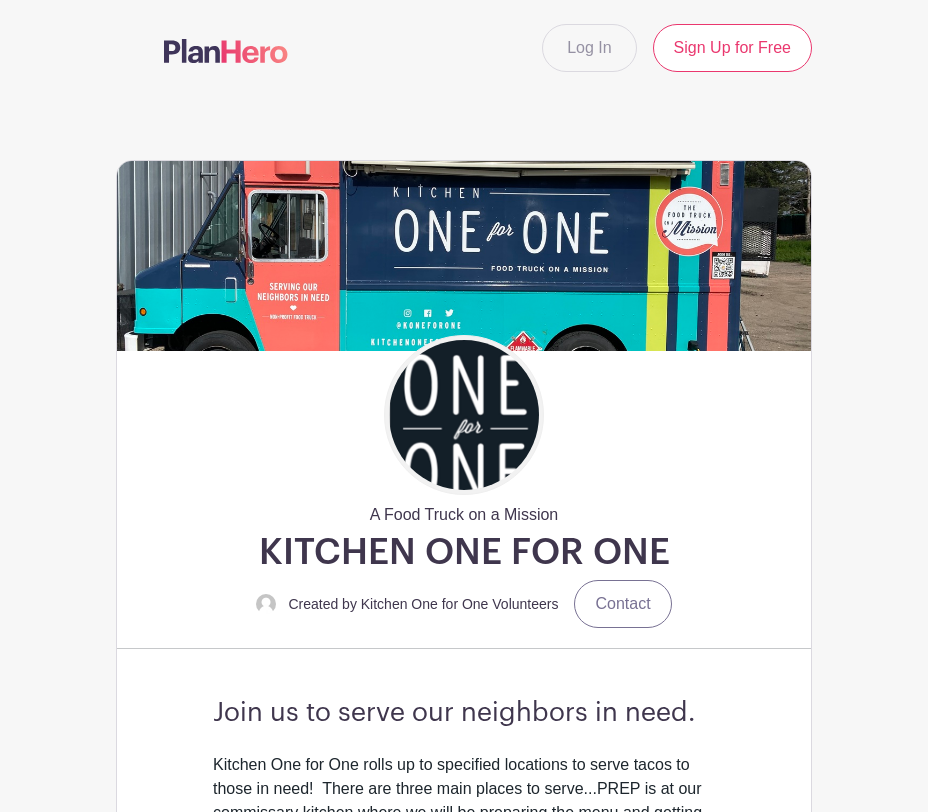 scroll, scrollTop: 0, scrollLeft: 0, axis: both 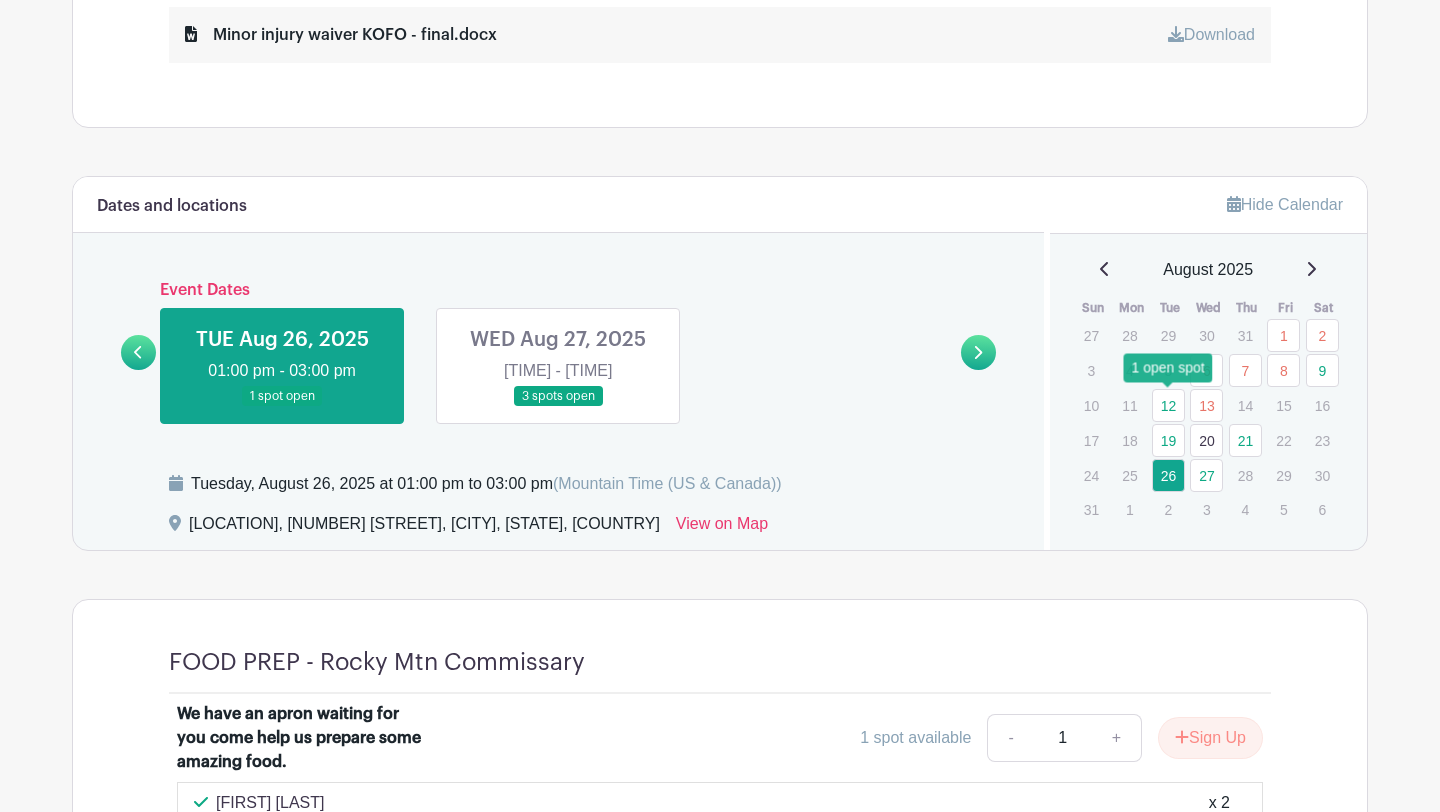 click on "12" at bounding box center [1168, 405] 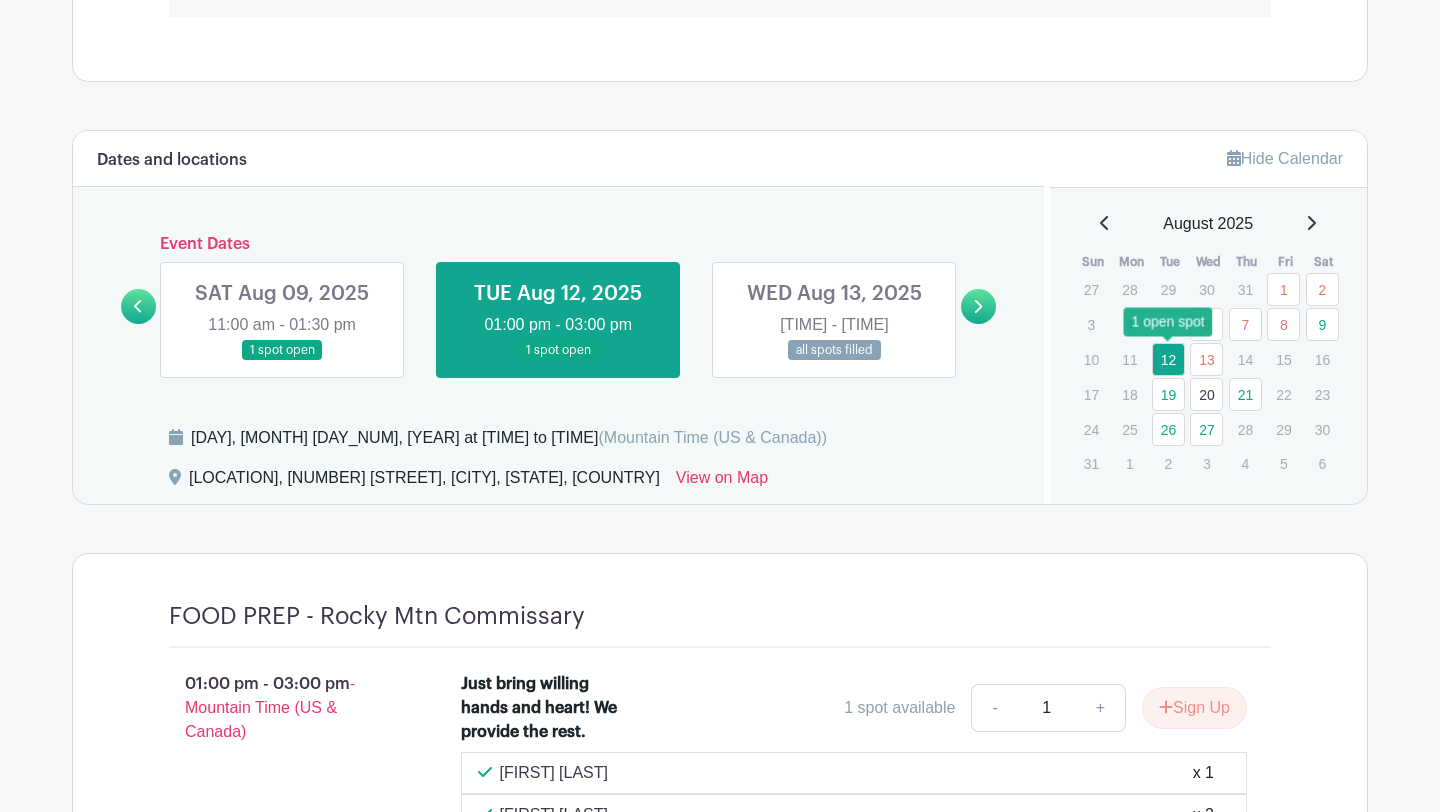 scroll, scrollTop: 1027, scrollLeft: 0, axis: vertical 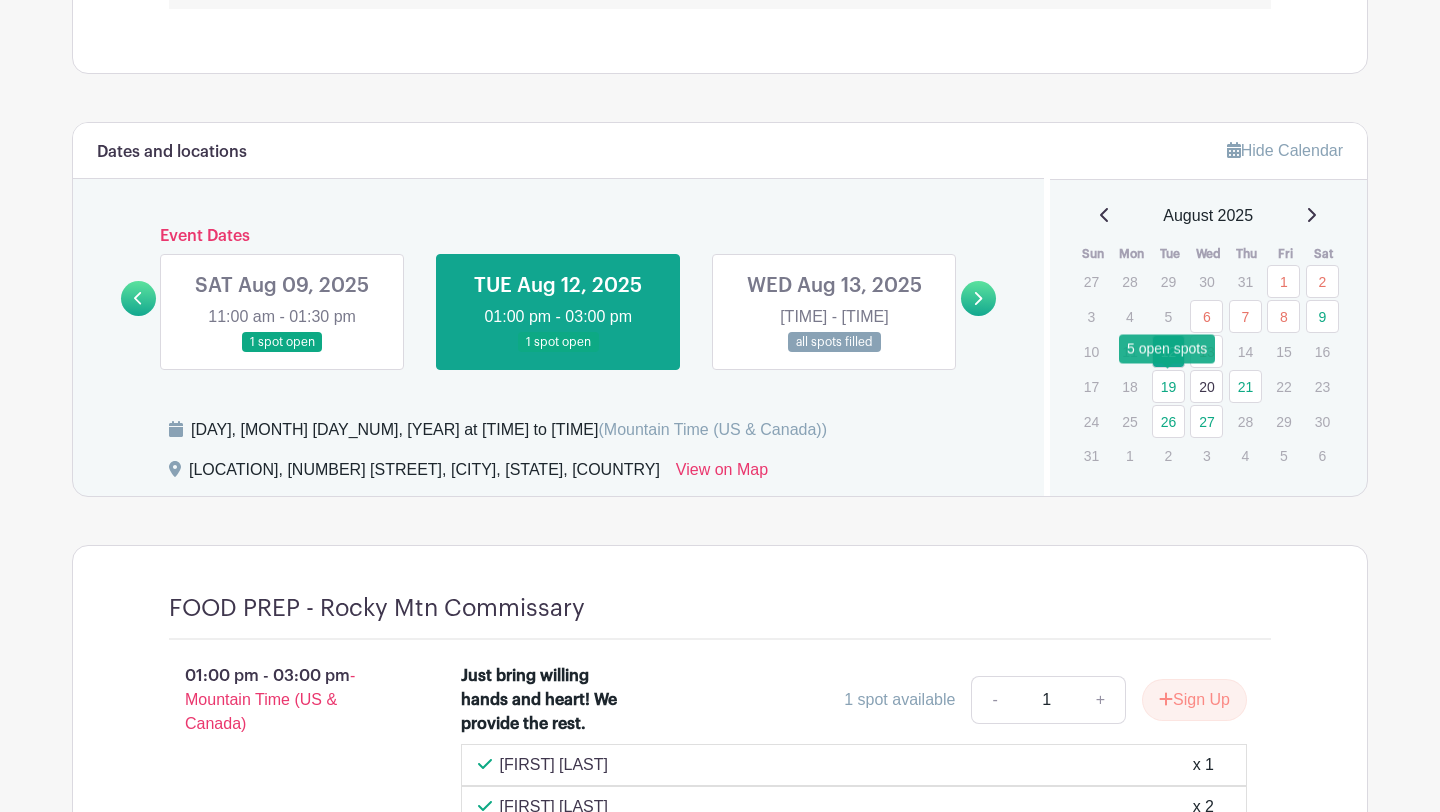 click on "19" at bounding box center [1168, 386] 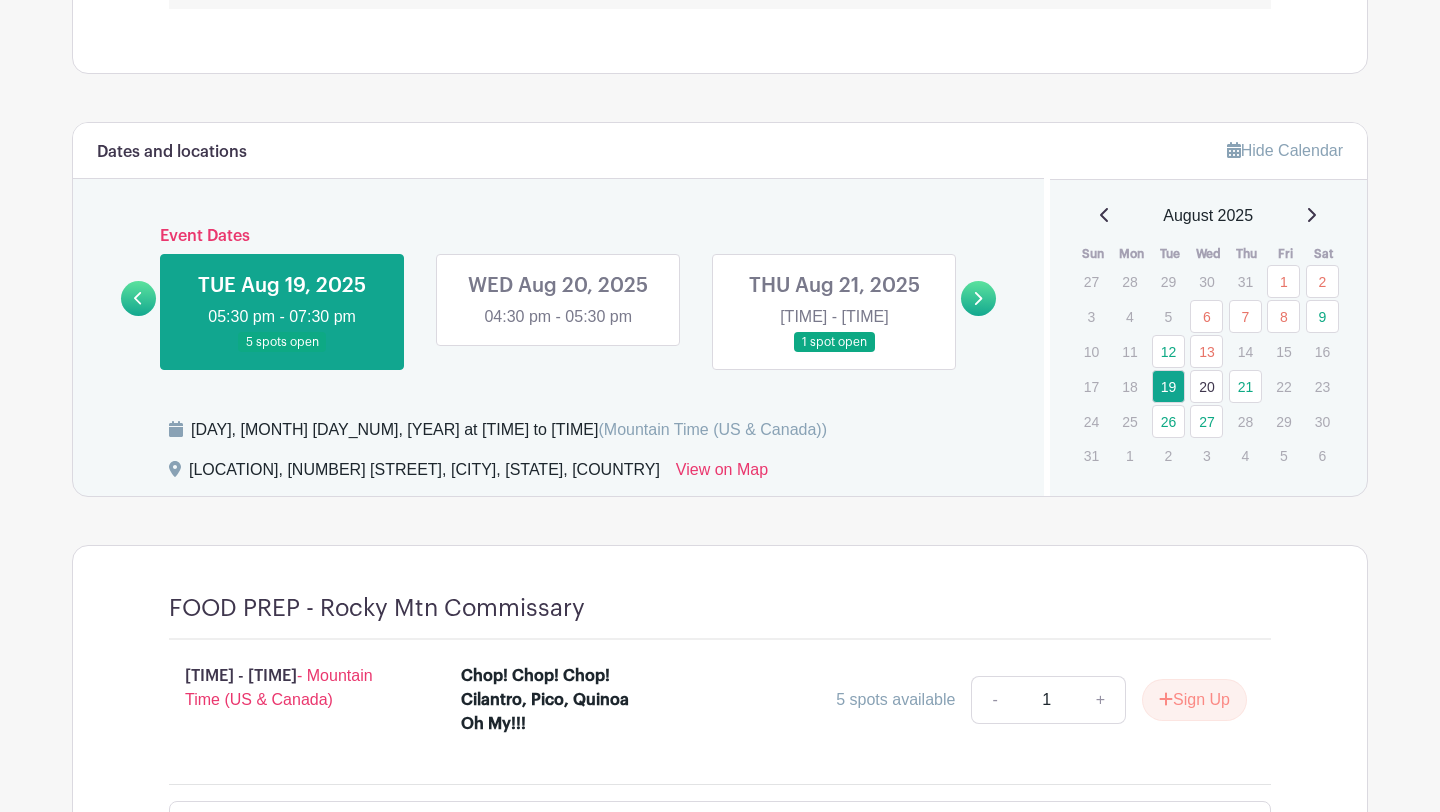 click on "20" at bounding box center [1206, 386] 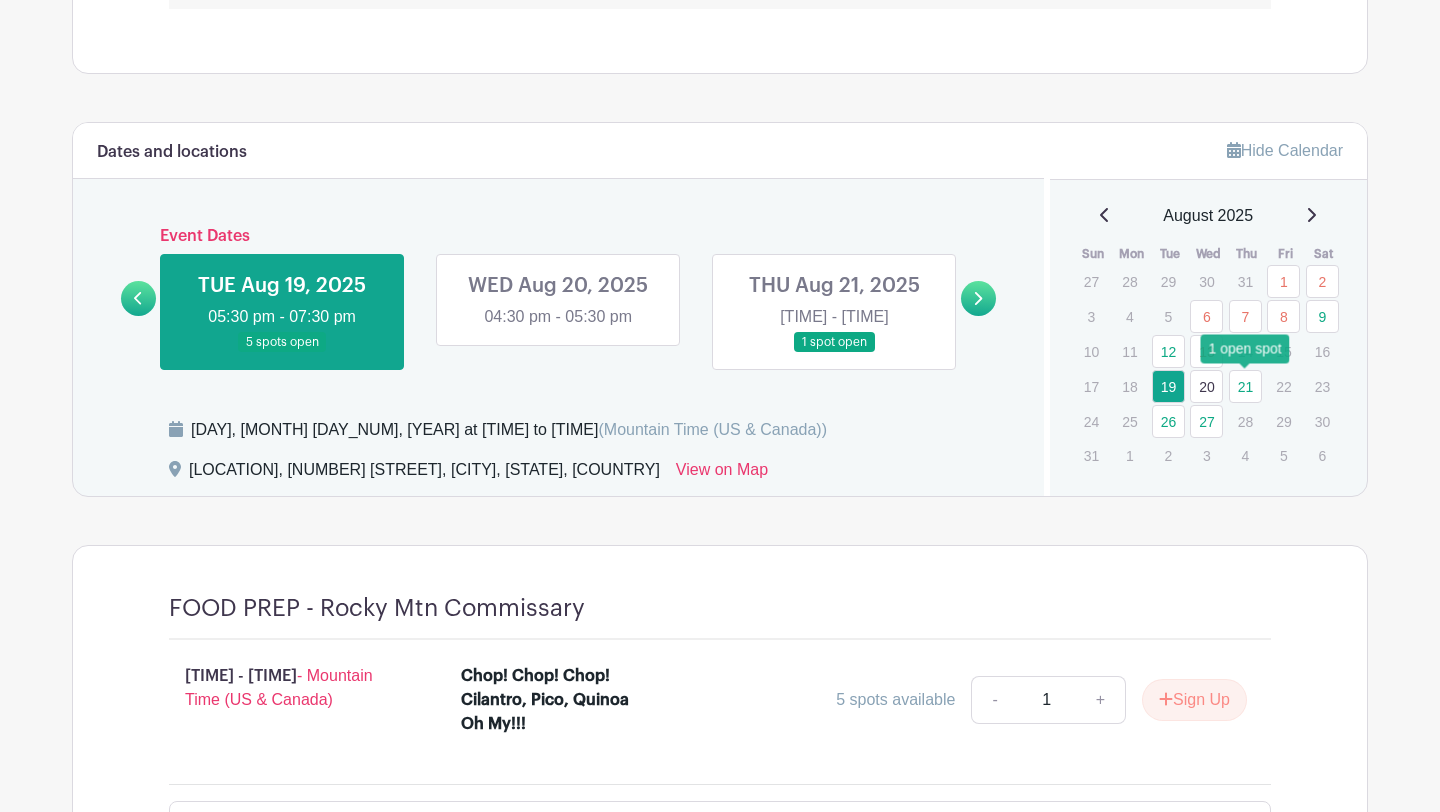 click on "21" at bounding box center (1245, 386) 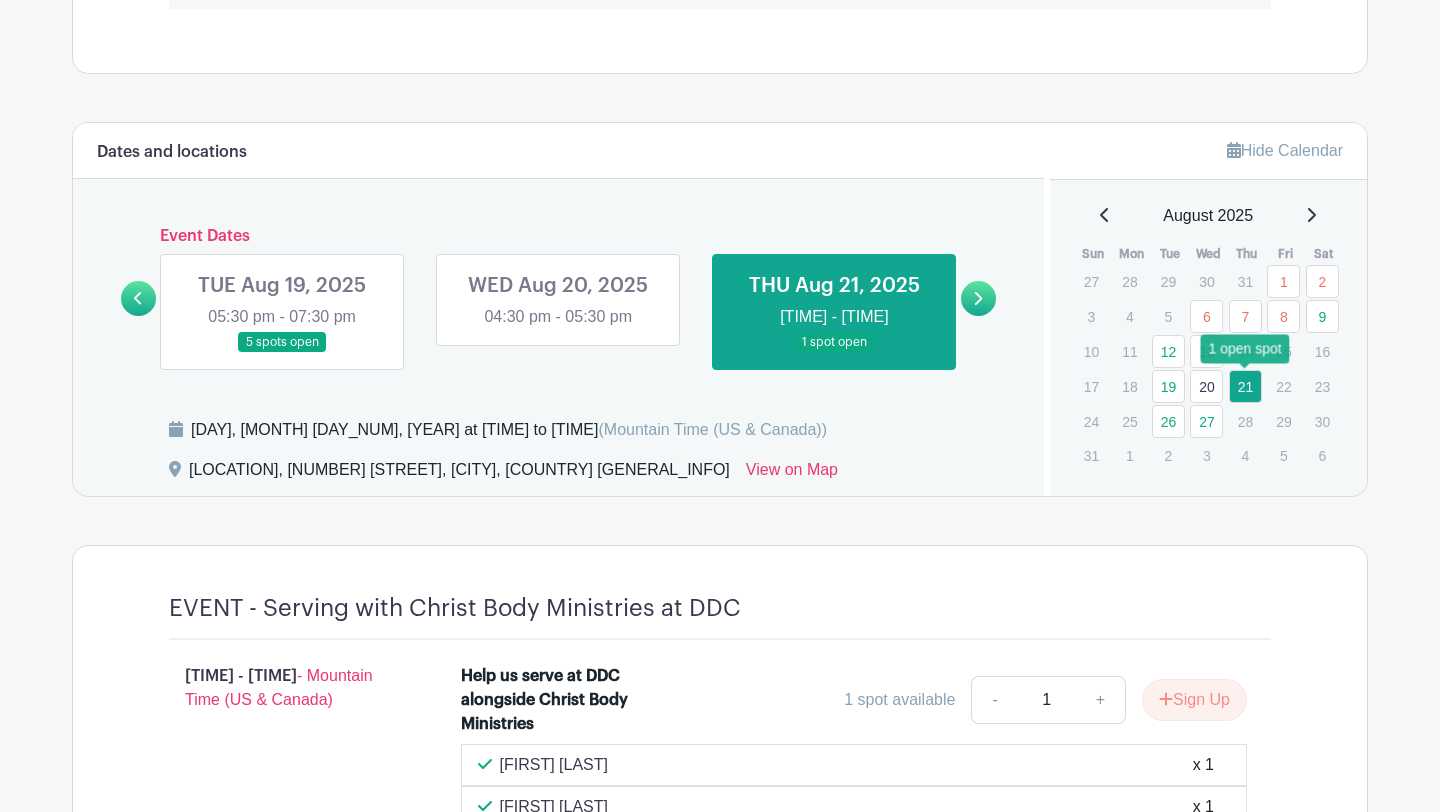 click on "21" at bounding box center (1245, 386) 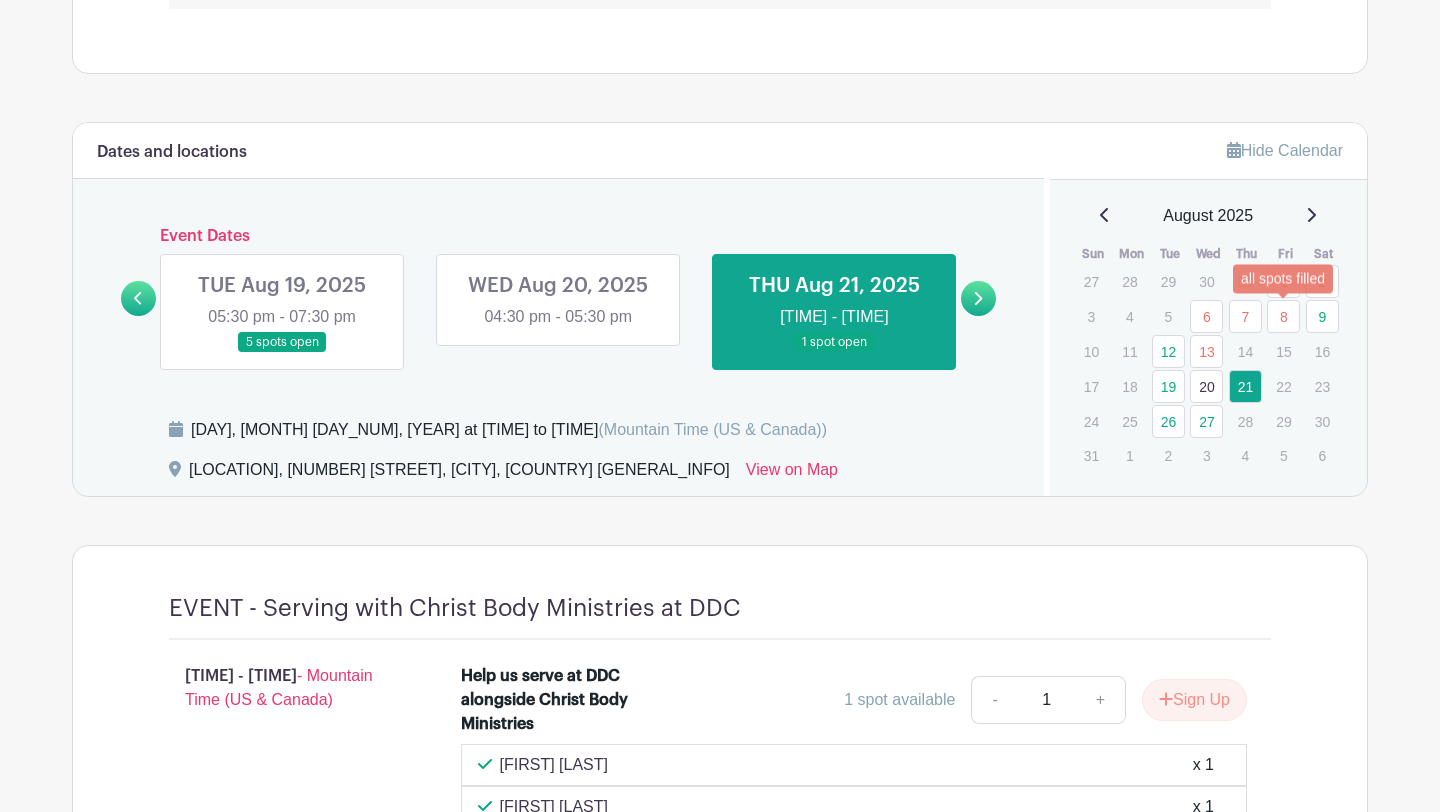 click on "9" at bounding box center [1322, 316] 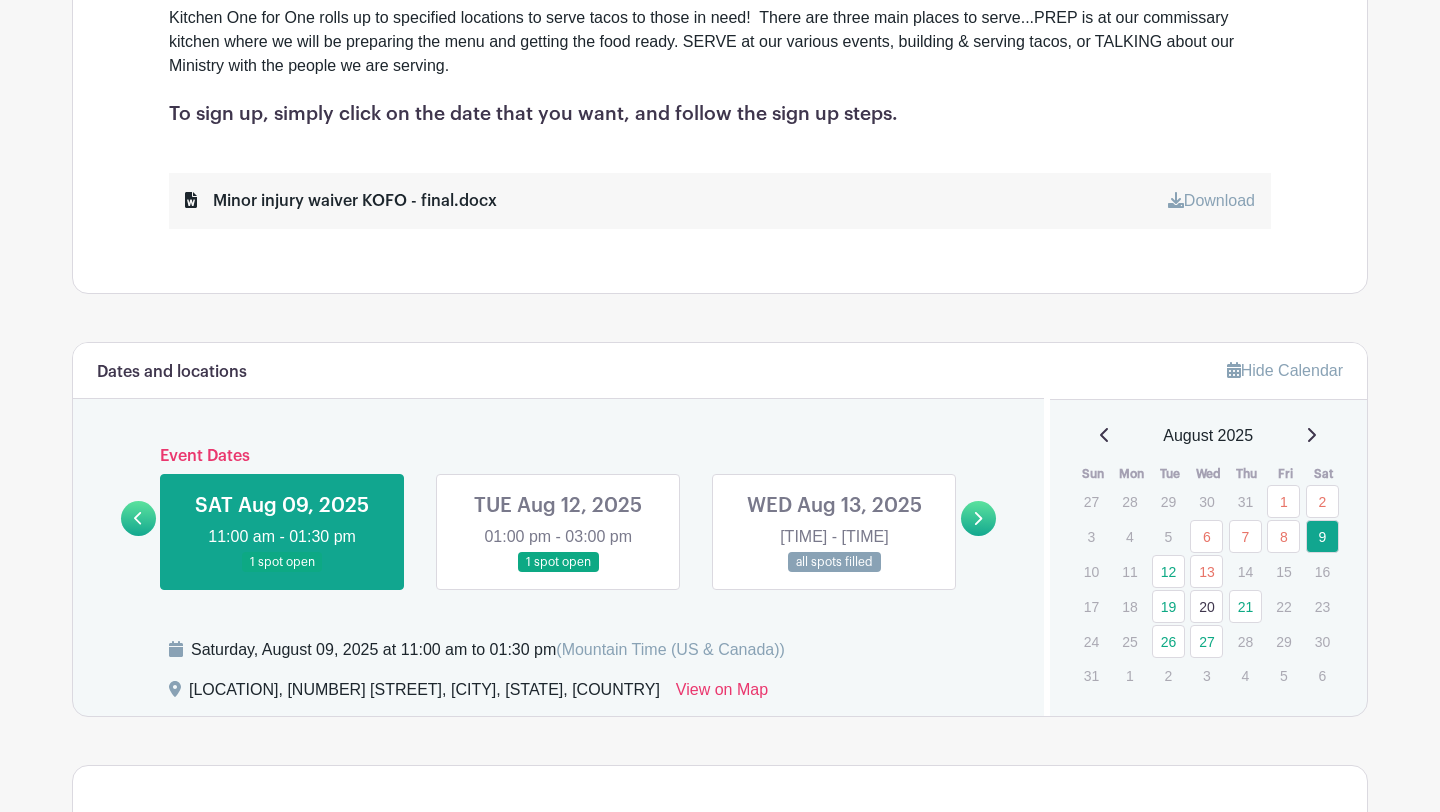 scroll, scrollTop: 814, scrollLeft: 0, axis: vertical 